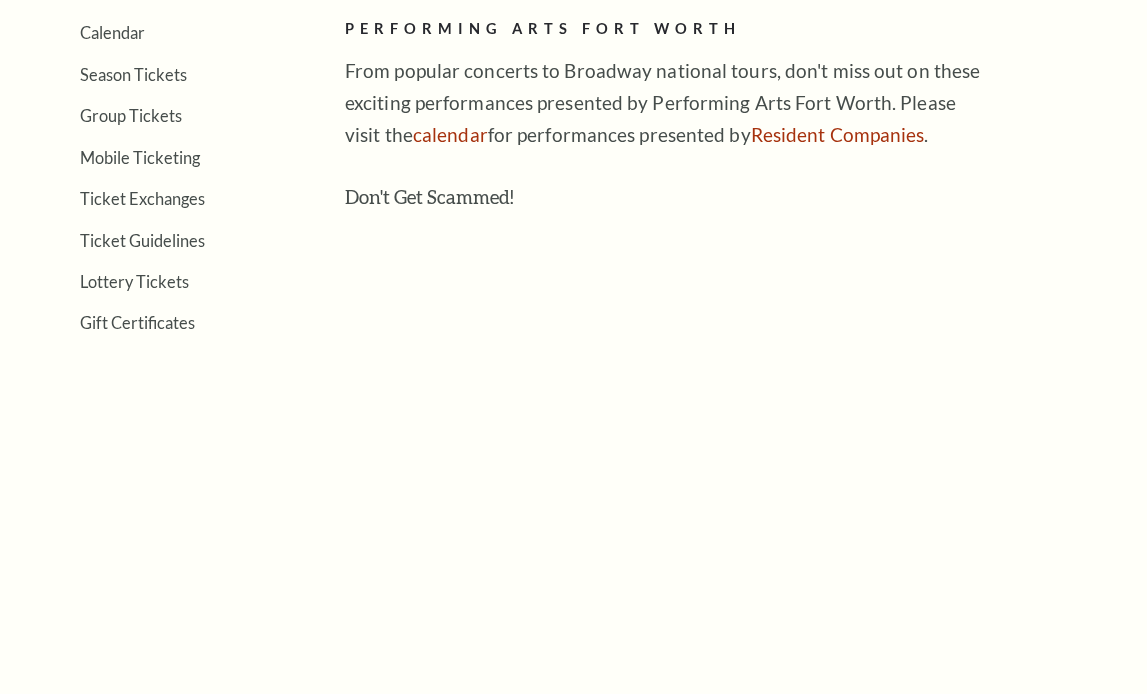 scroll, scrollTop: 681, scrollLeft: 0, axis: vertical 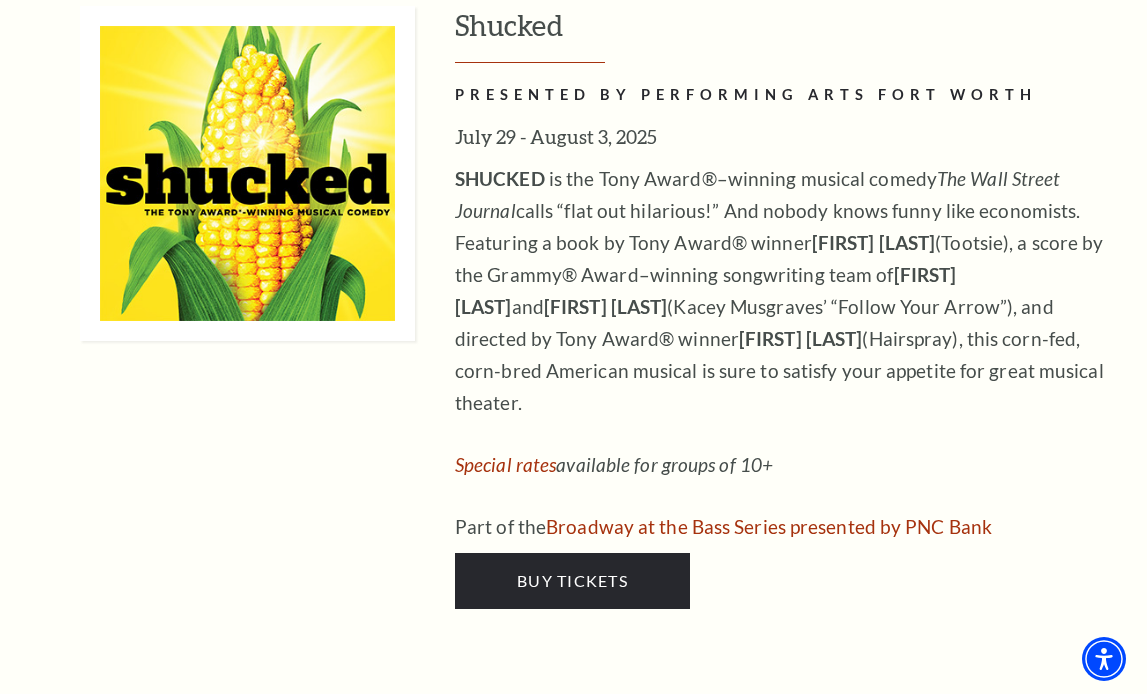 click at bounding box center (247, 173) 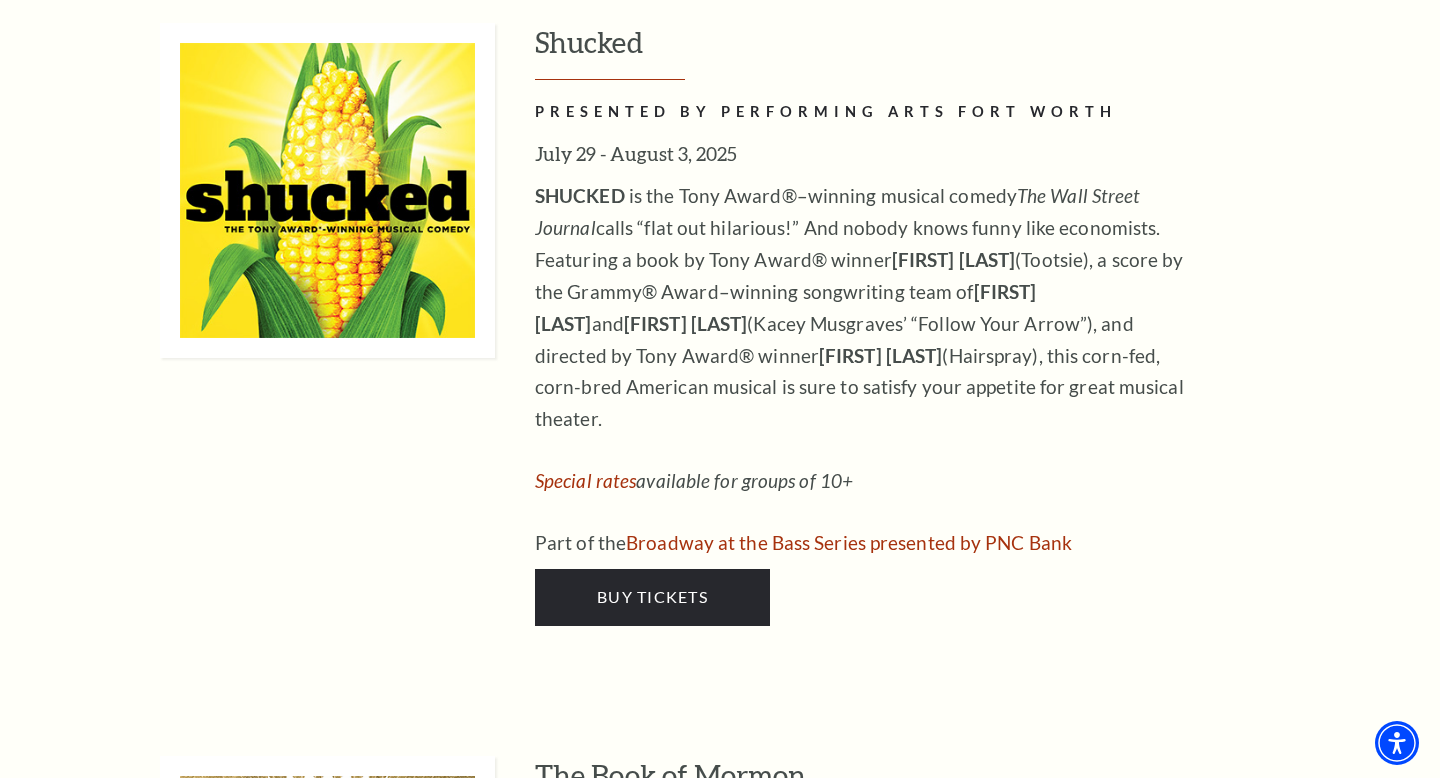 scroll, scrollTop: 2396, scrollLeft: 0, axis: vertical 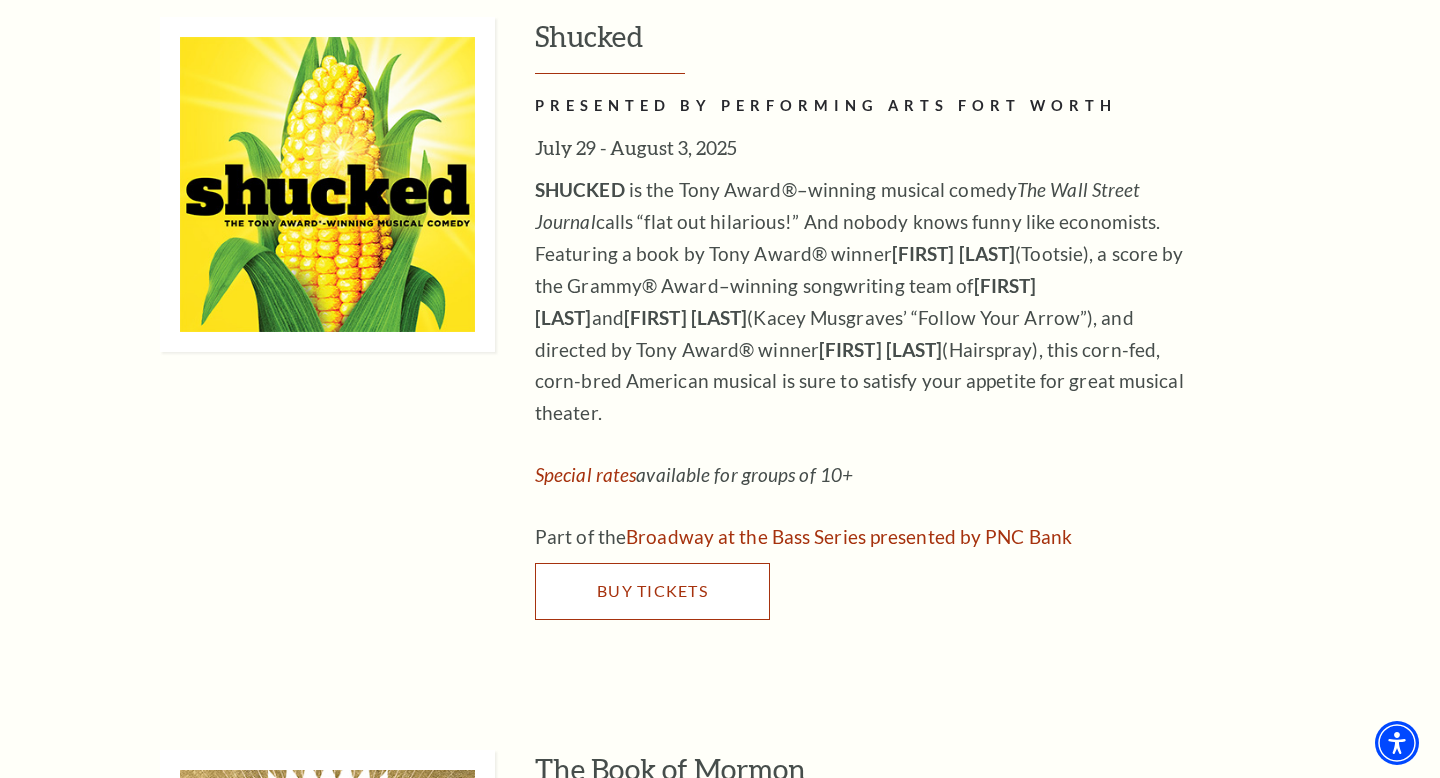 click on "Buy Tickets" at bounding box center (652, 590) 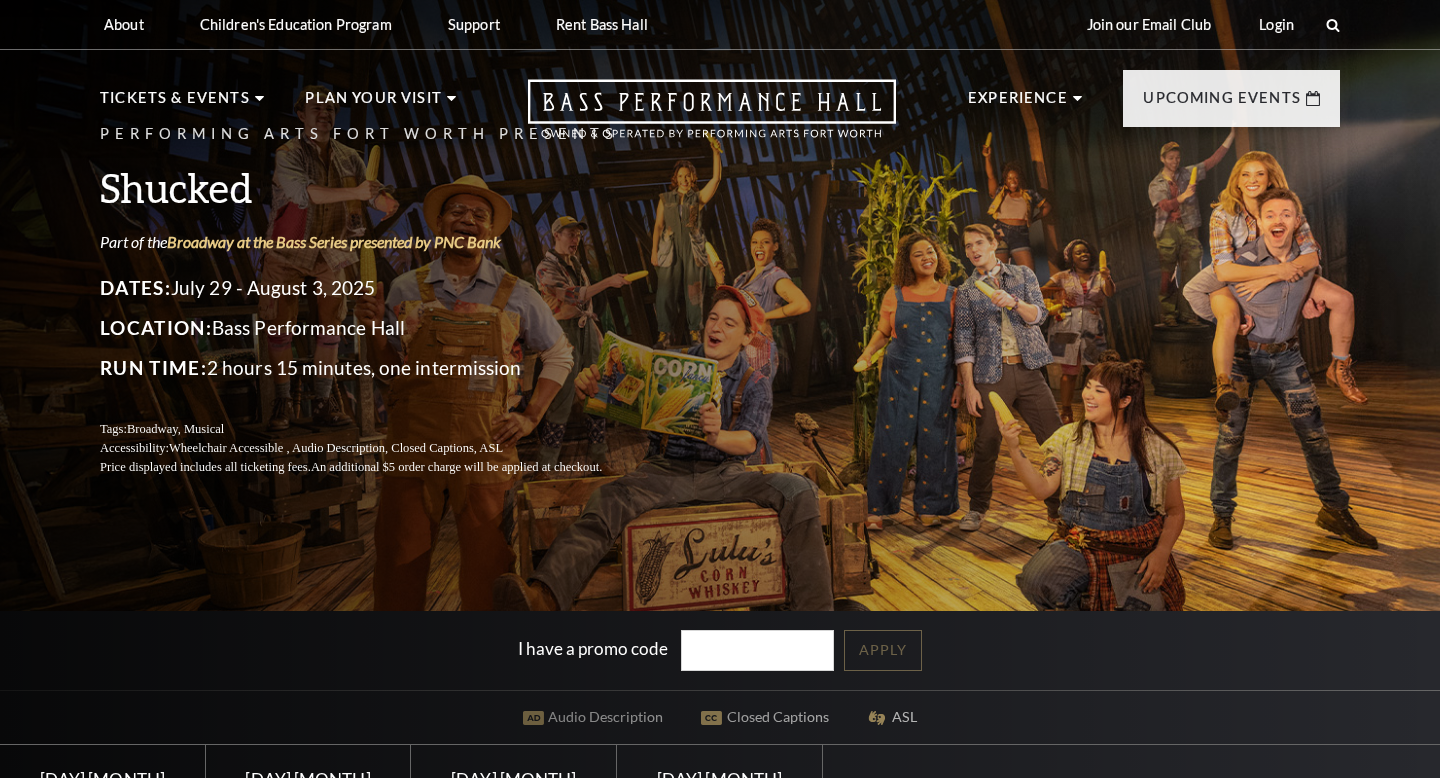 scroll, scrollTop: 0, scrollLeft: 0, axis: both 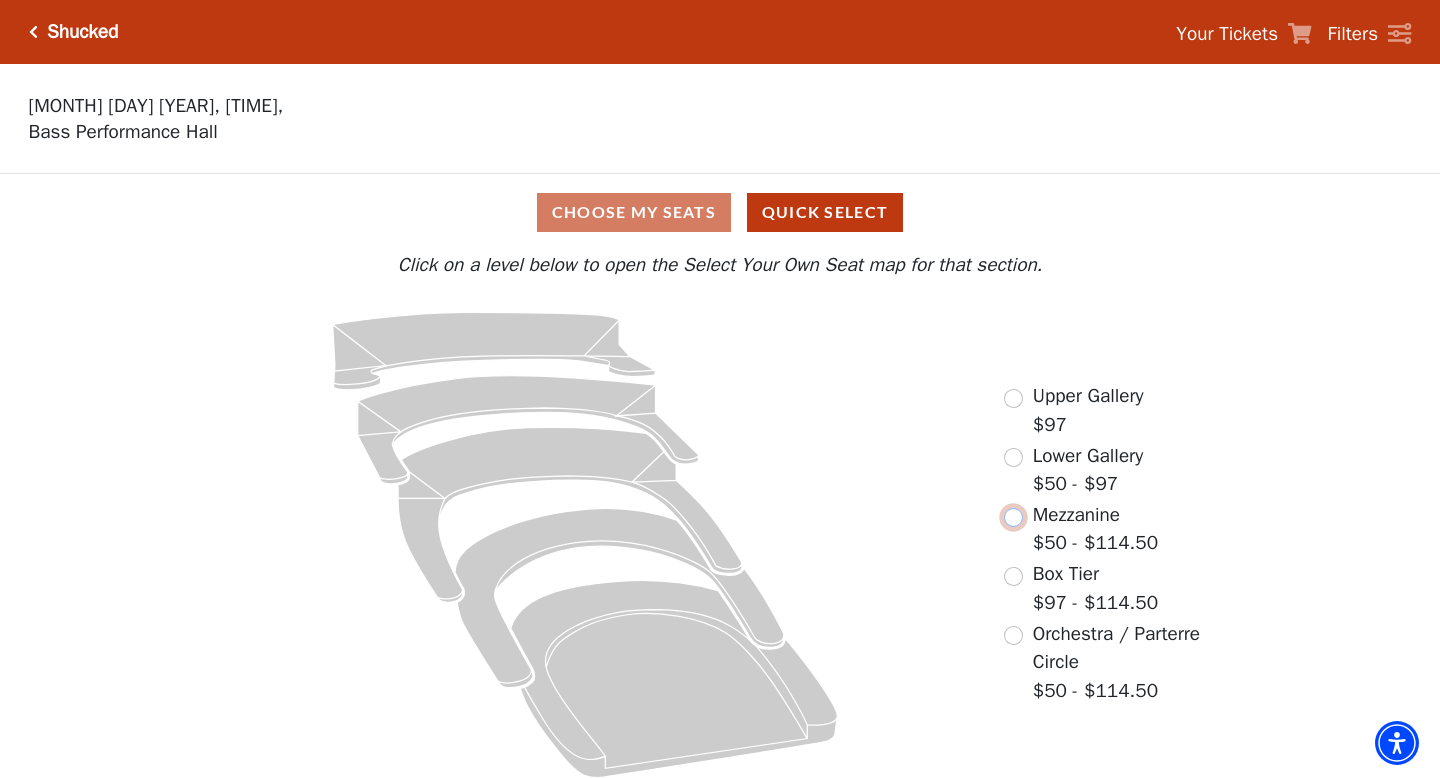 click at bounding box center (1013, 517) 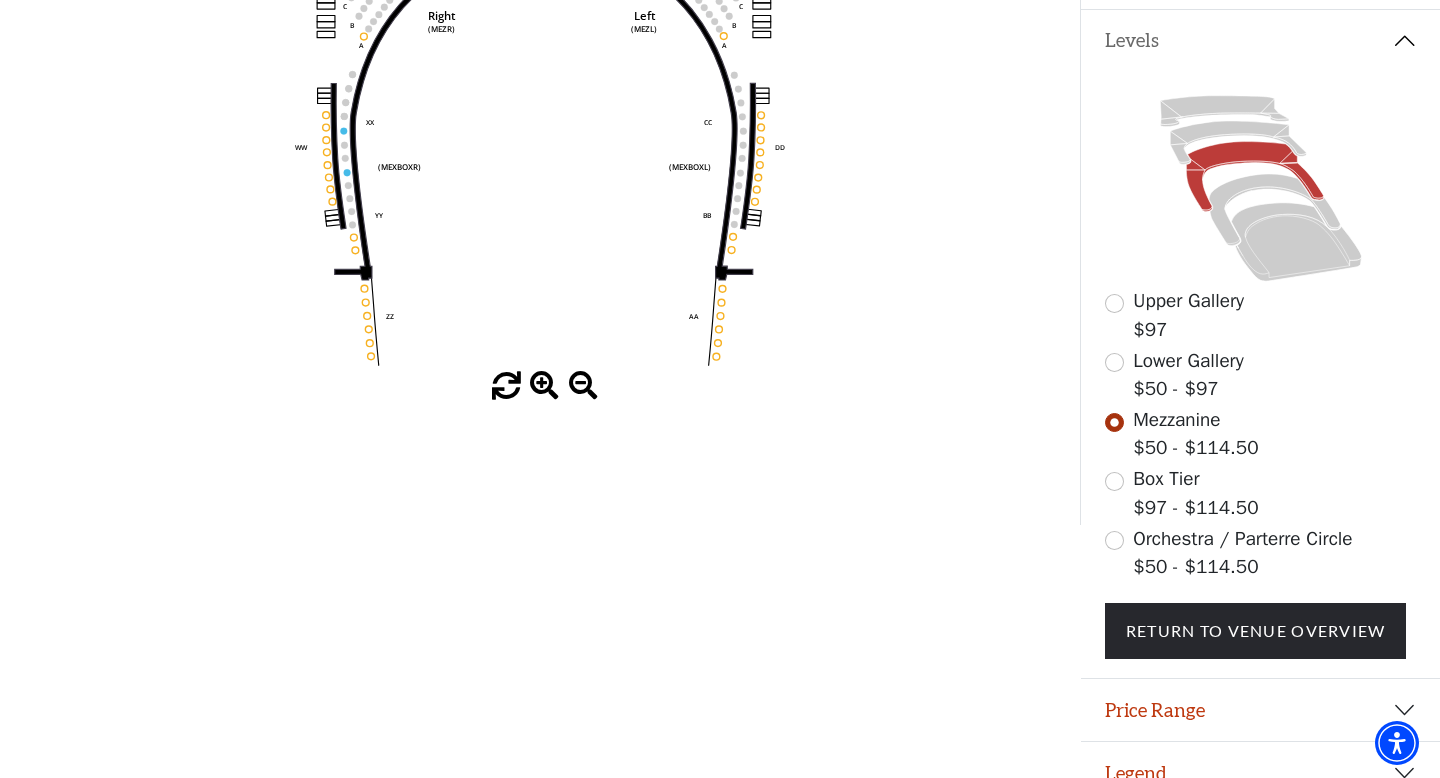 scroll, scrollTop: 428, scrollLeft: 0, axis: vertical 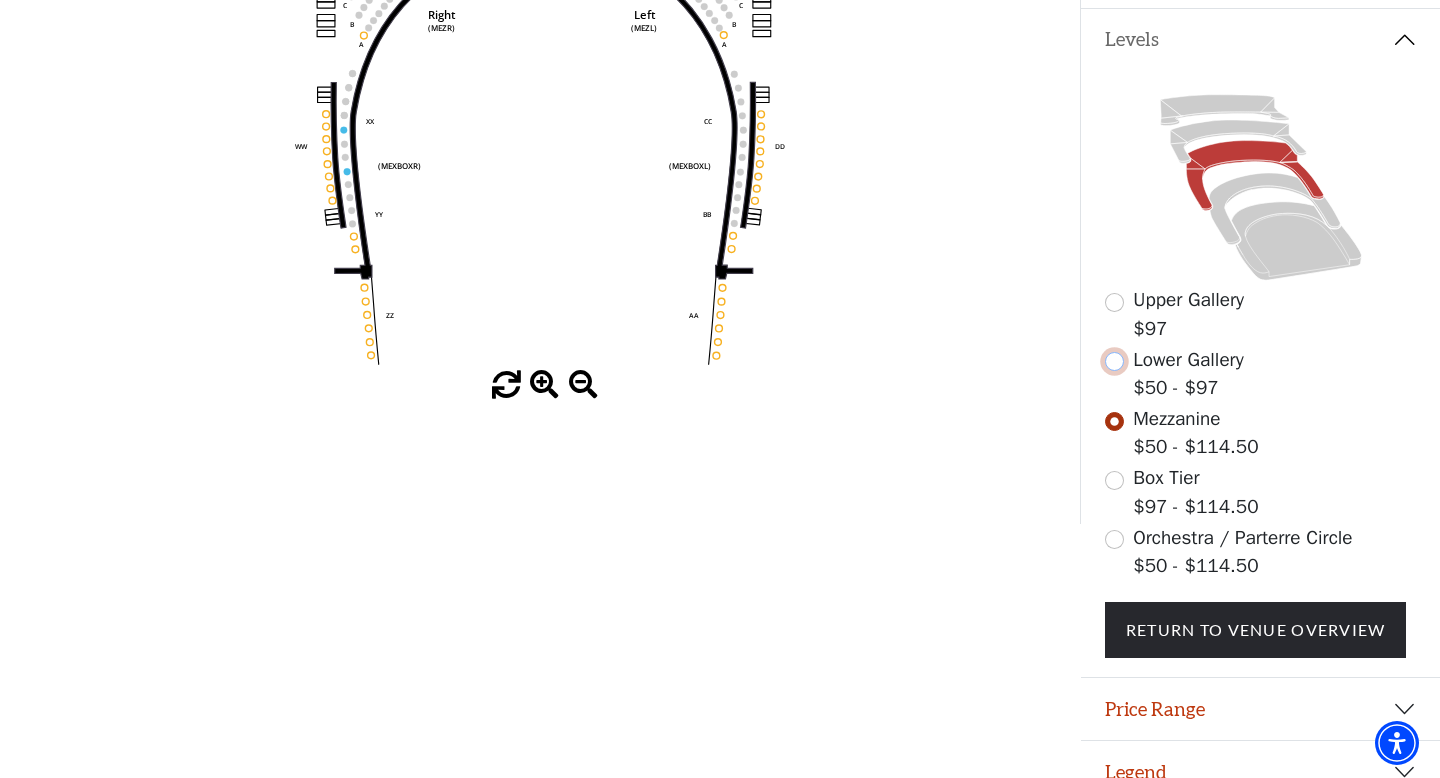 click at bounding box center (1114, 361) 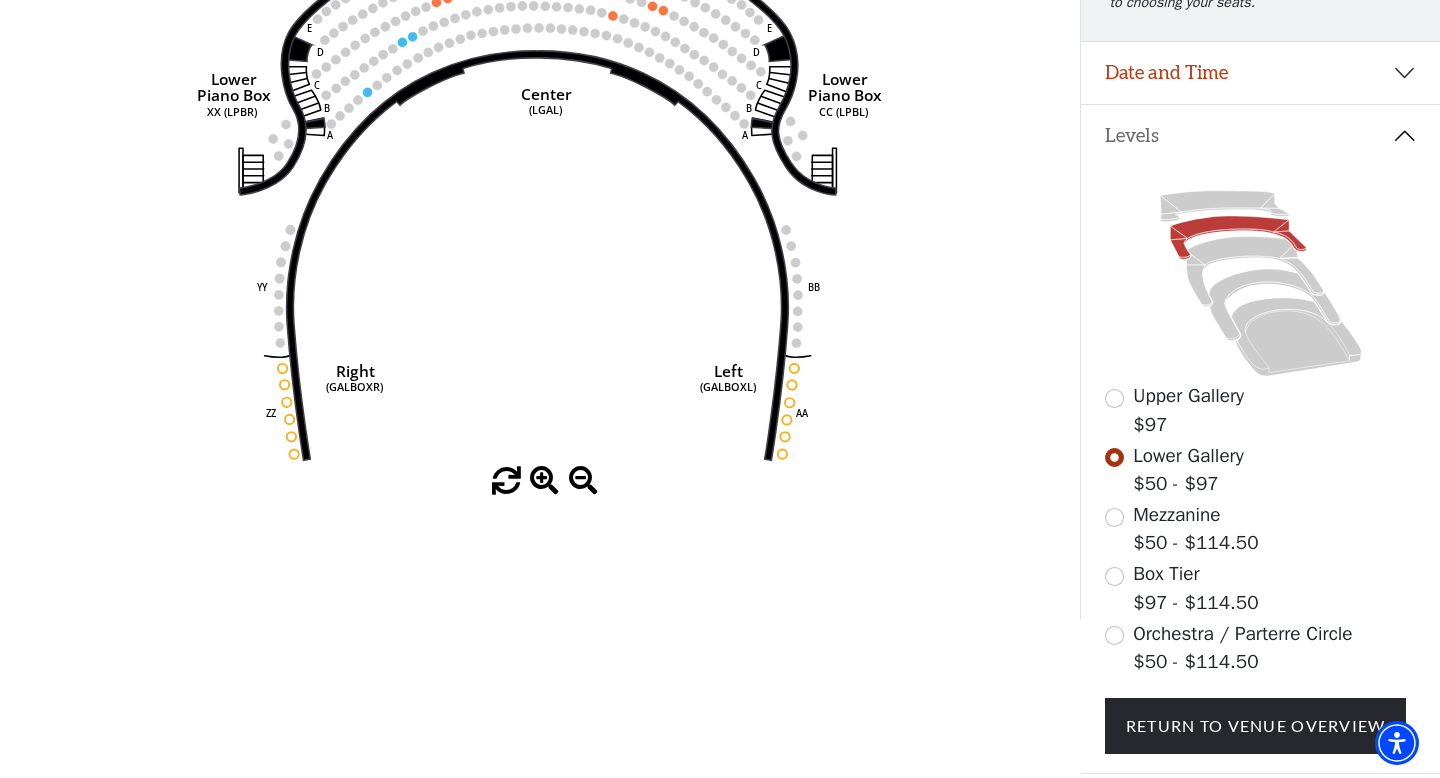 scroll, scrollTop: 441, scrollLeft: 0, axis: vertical 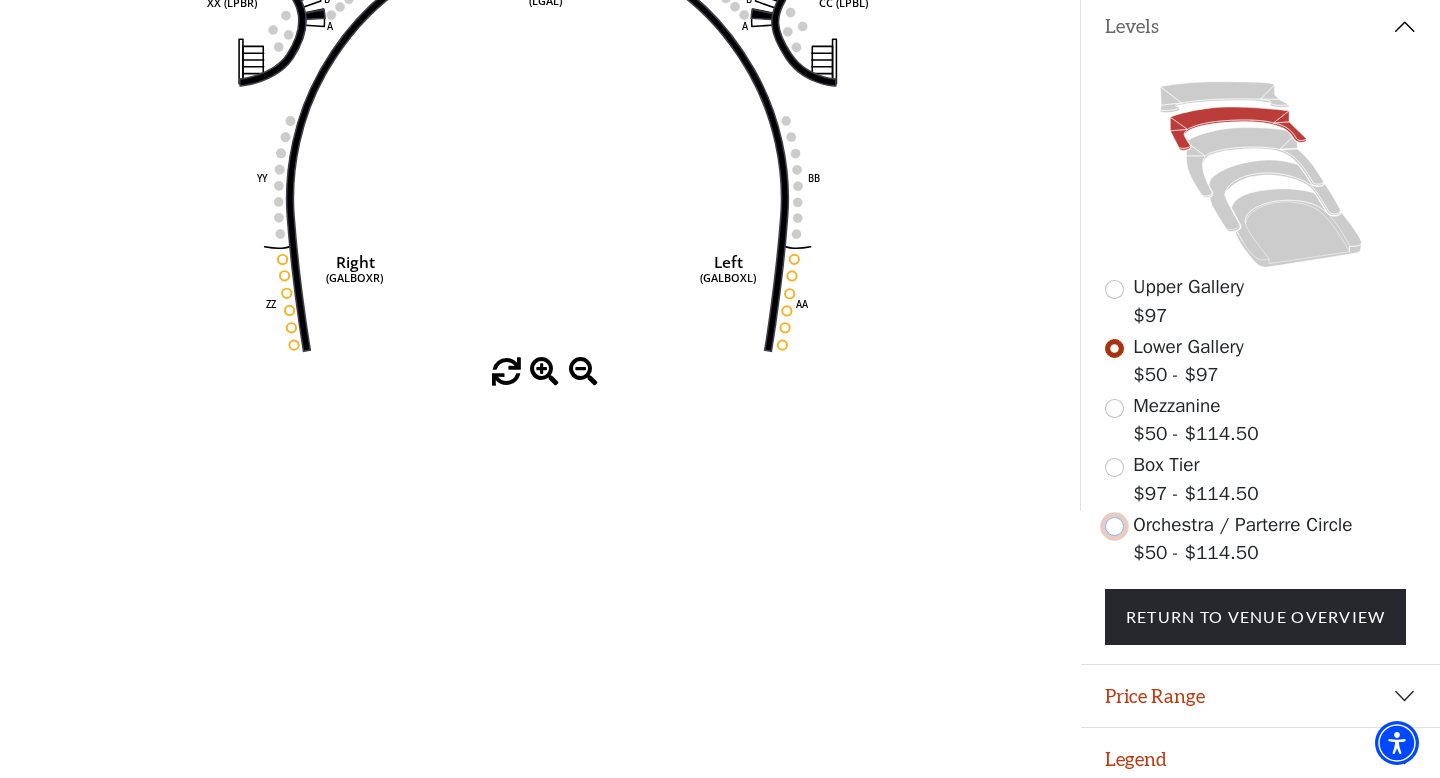 click at bounding box center [1114, 526] 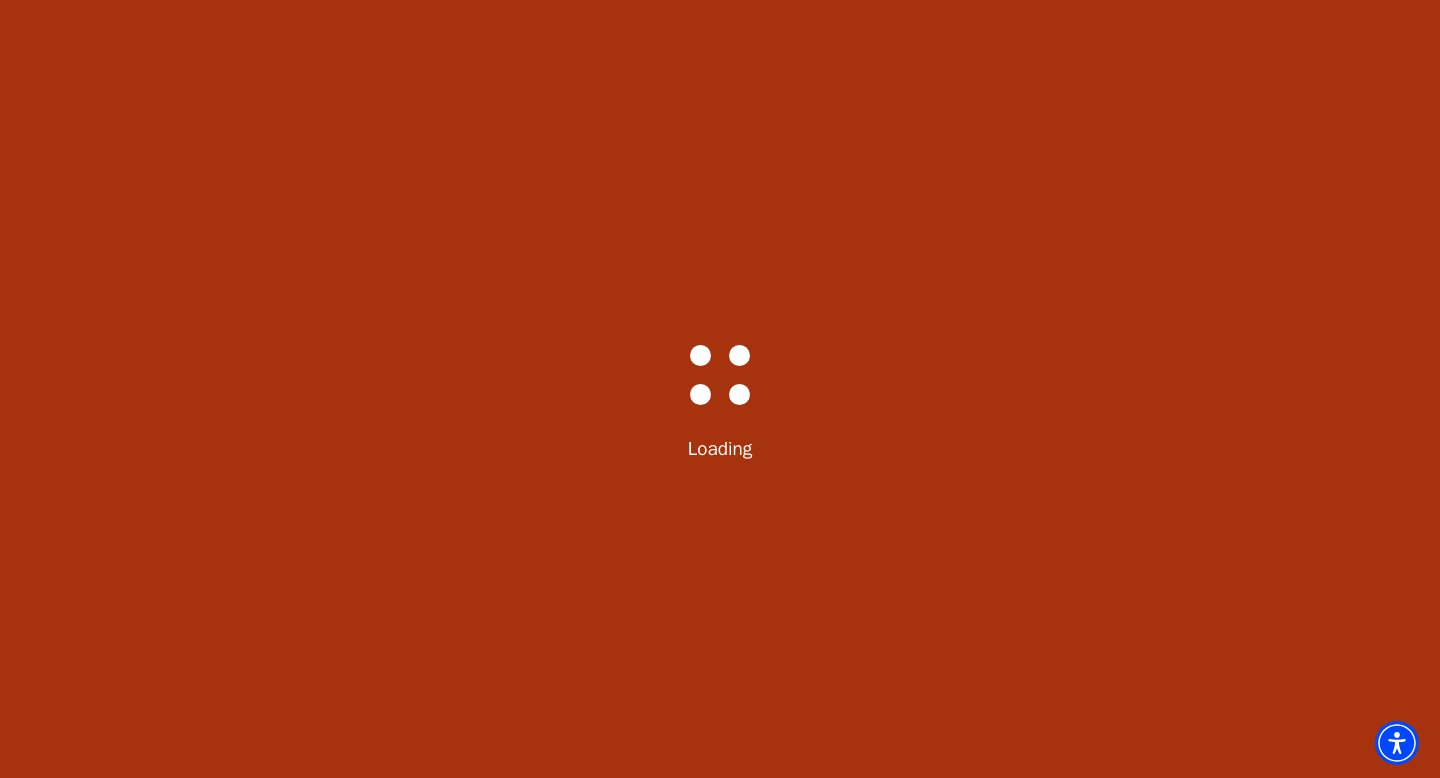 scroll, scrollTop: 0, scrollLeft: 0, axis: both 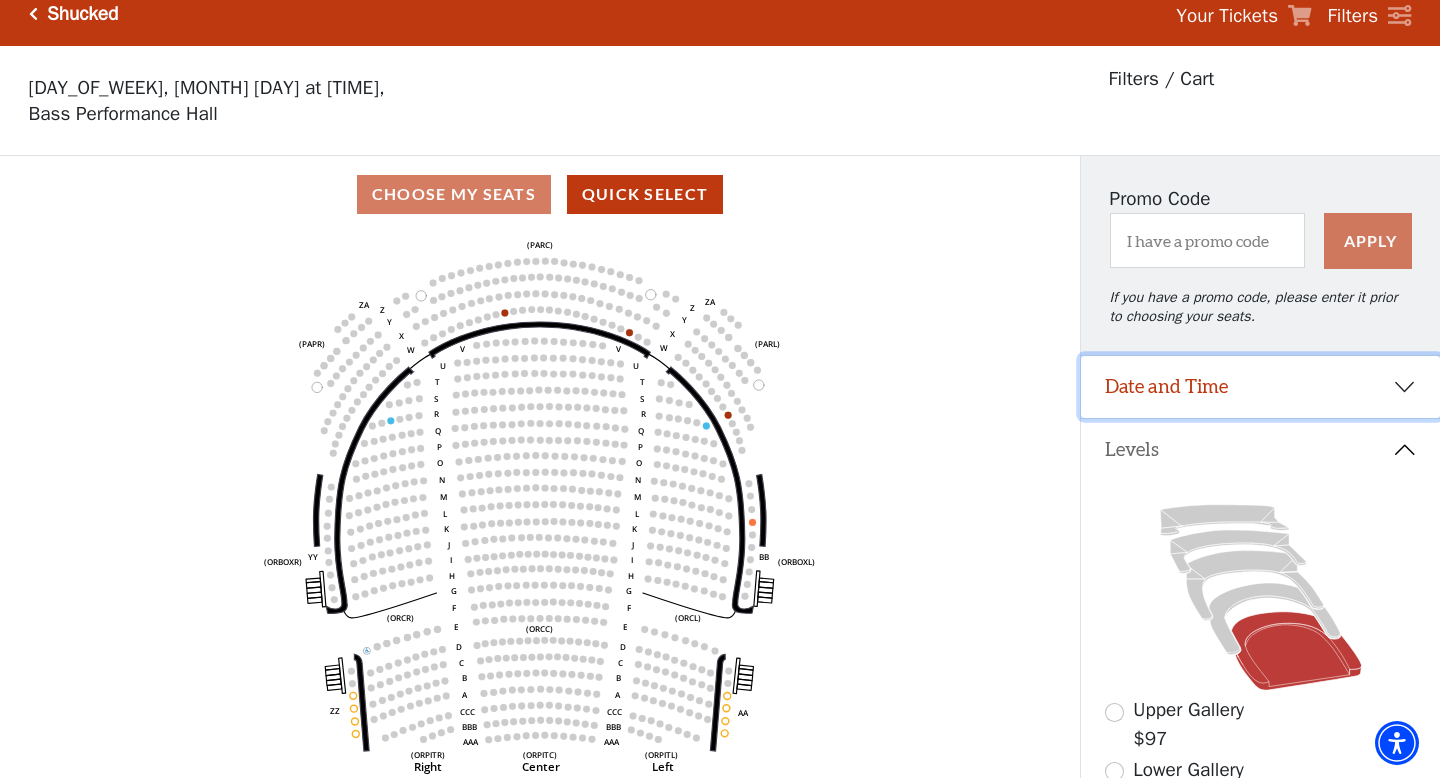 click on "Date and Time" at bounding box center (1260, 387) 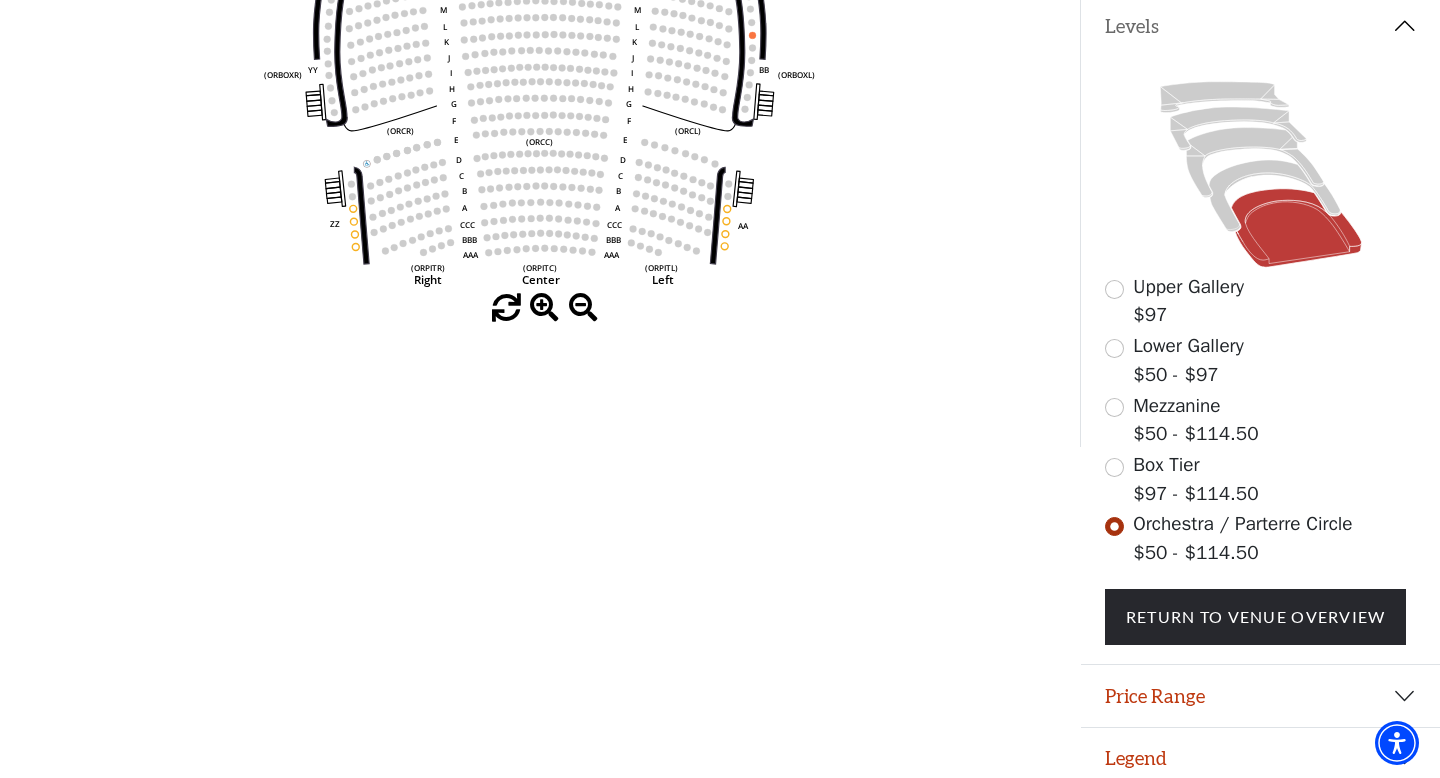 scroll, scrollTop: 0, scrollLeft: 0, axis: both 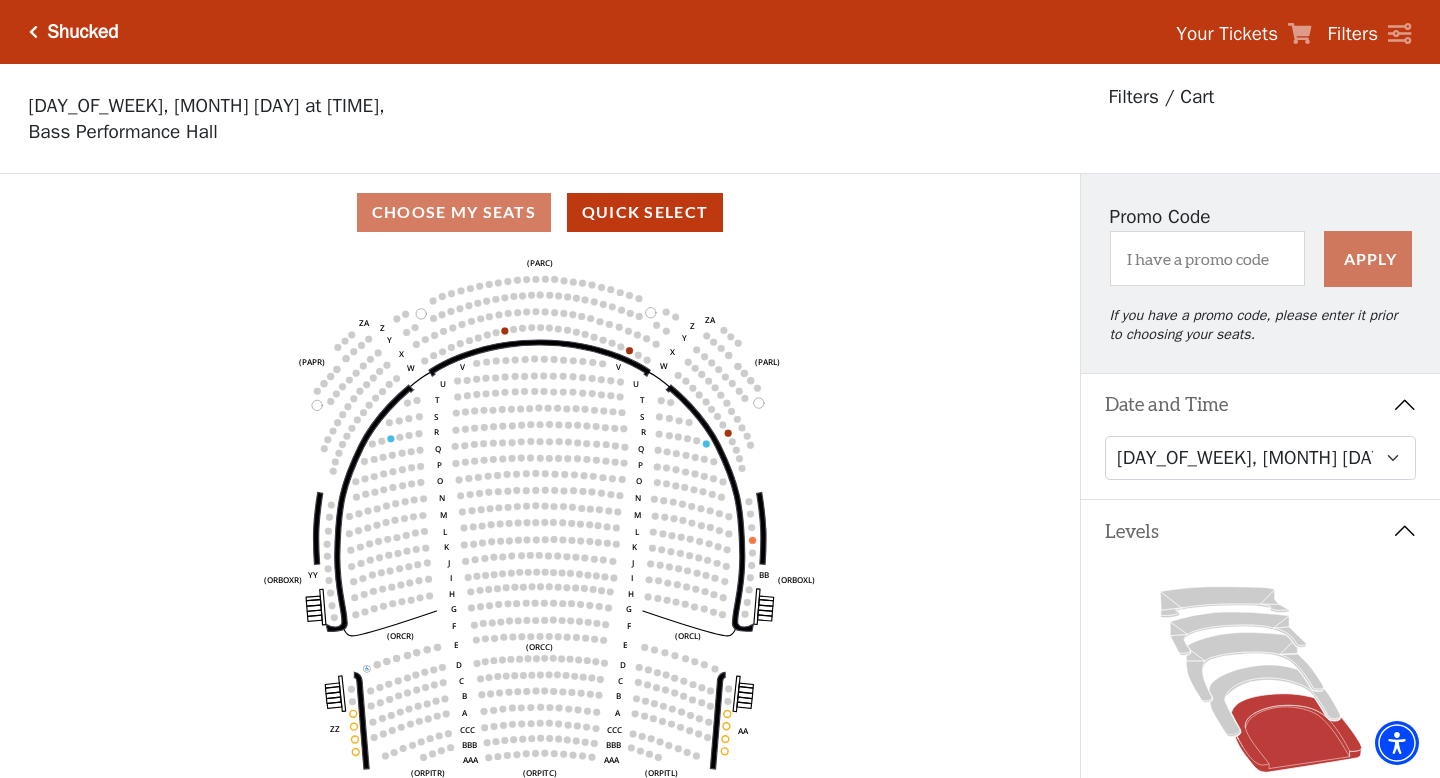 click on "Filters" at bounding box center (1370, 34) 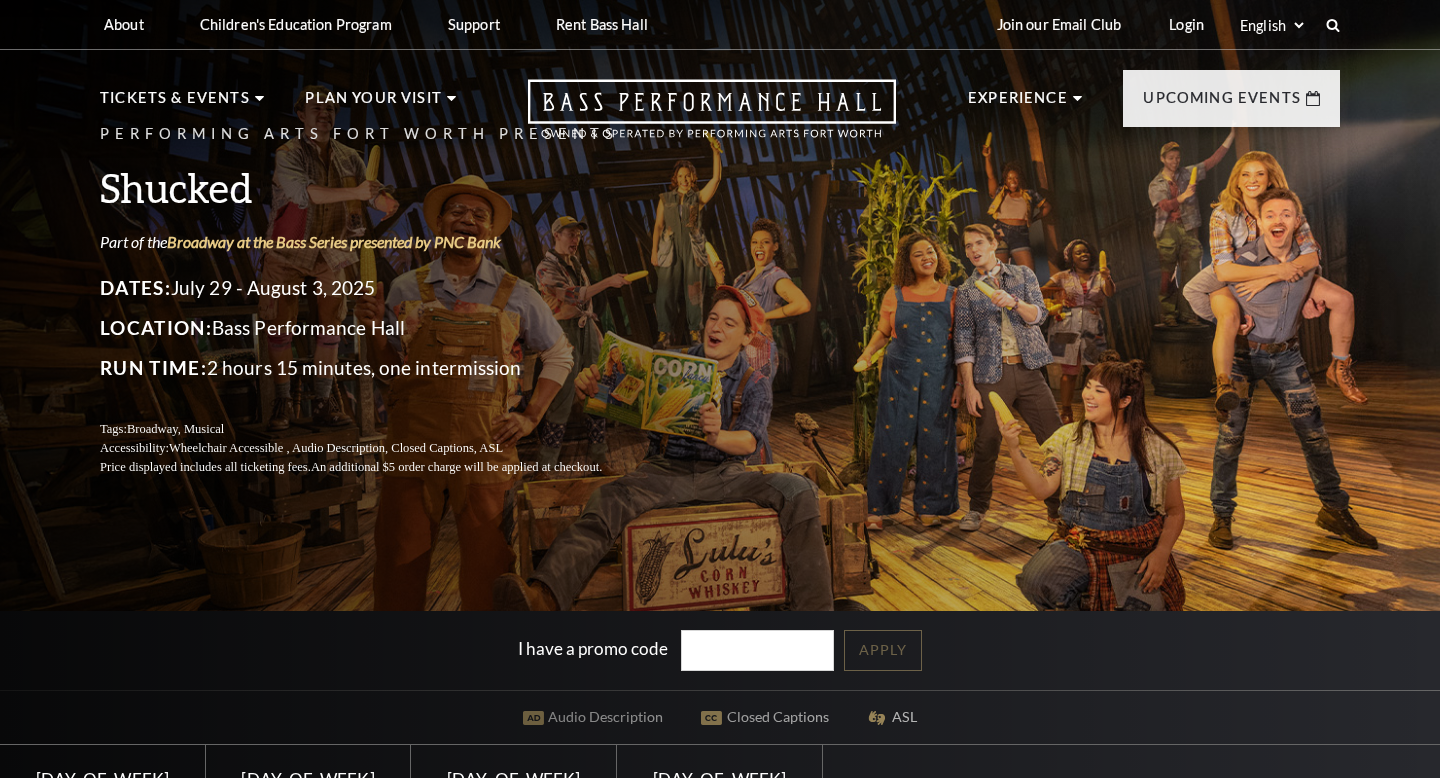 scroll, scrollTop: 0, scrollLeft: 0, axis: both 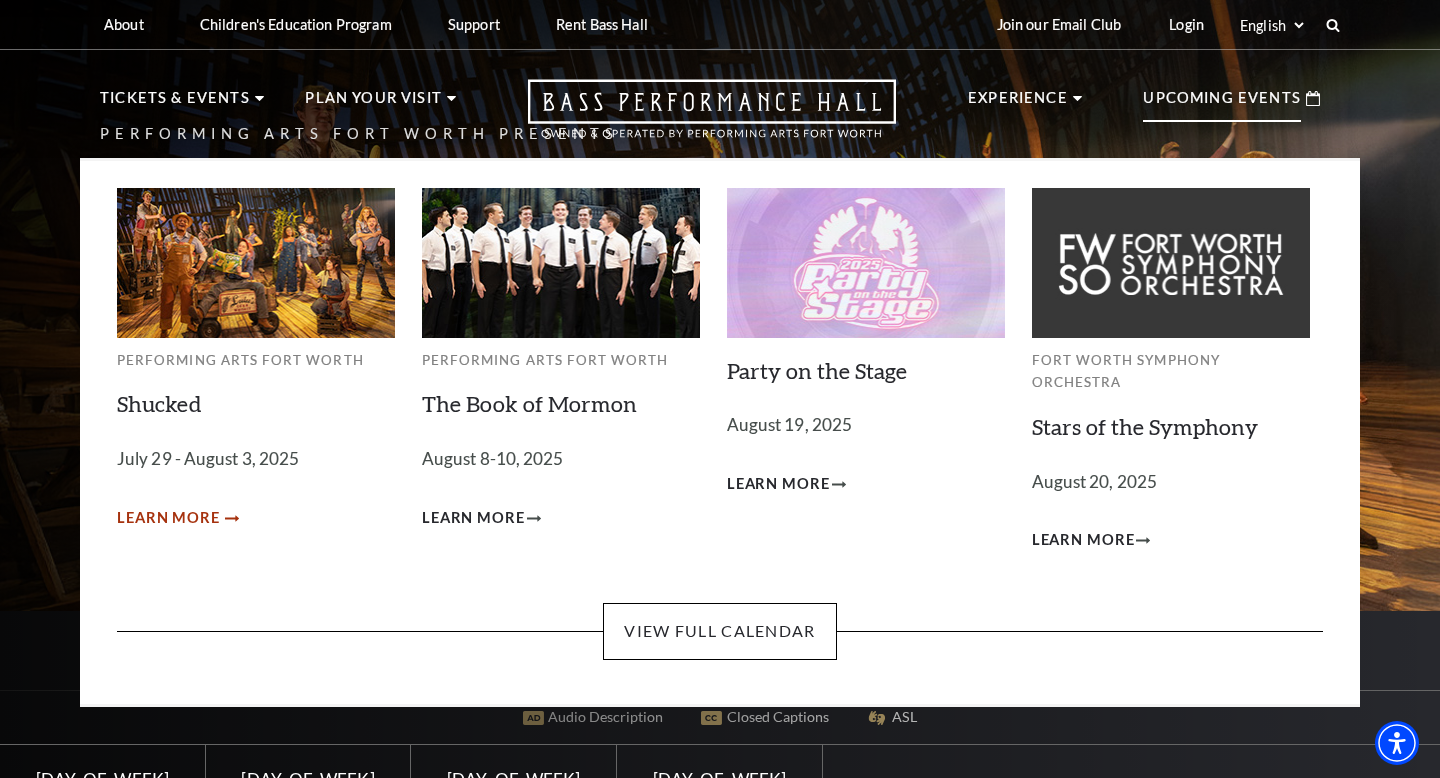 click on "Learn More" at bounding box center [168, 518] 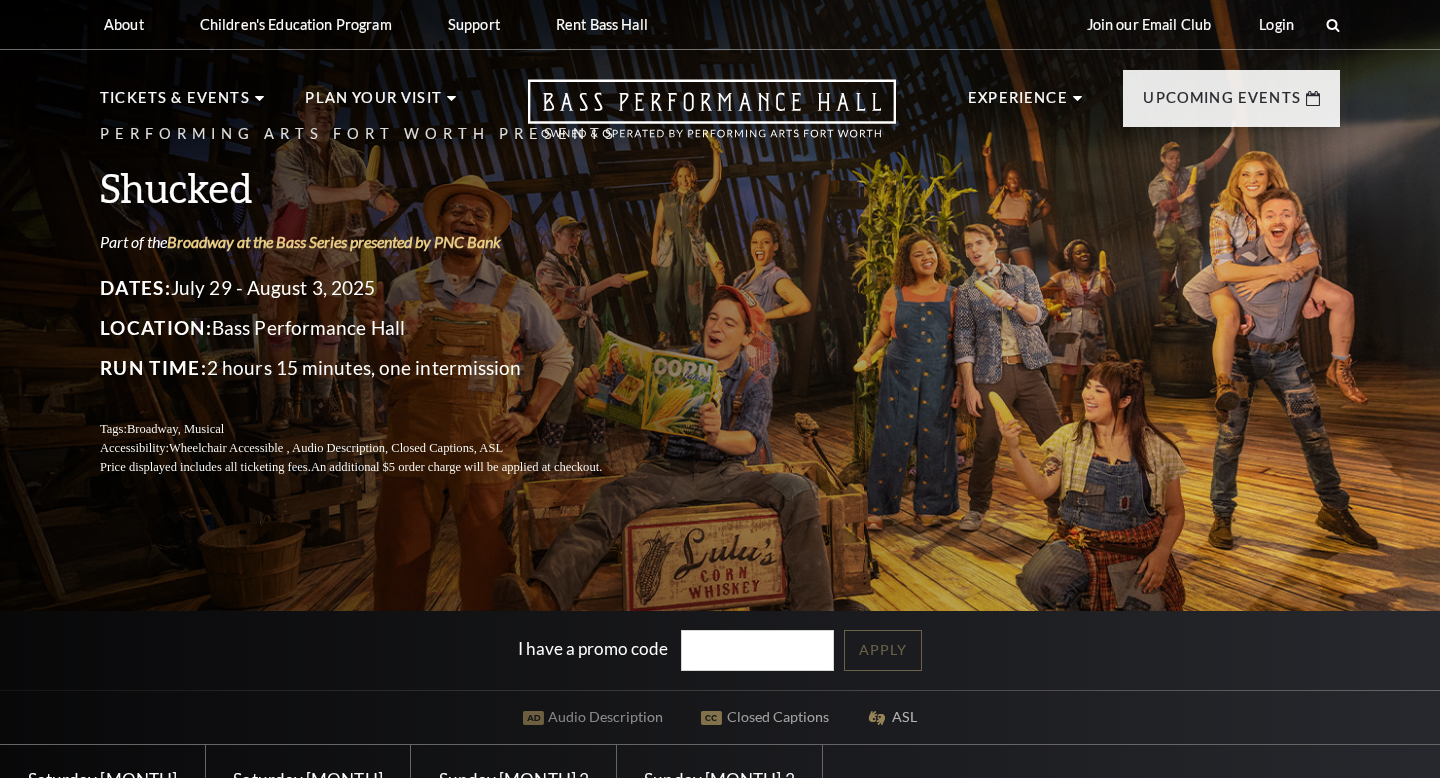 scroll, scrollTop: 0, scrollLeft: 0, axis: both 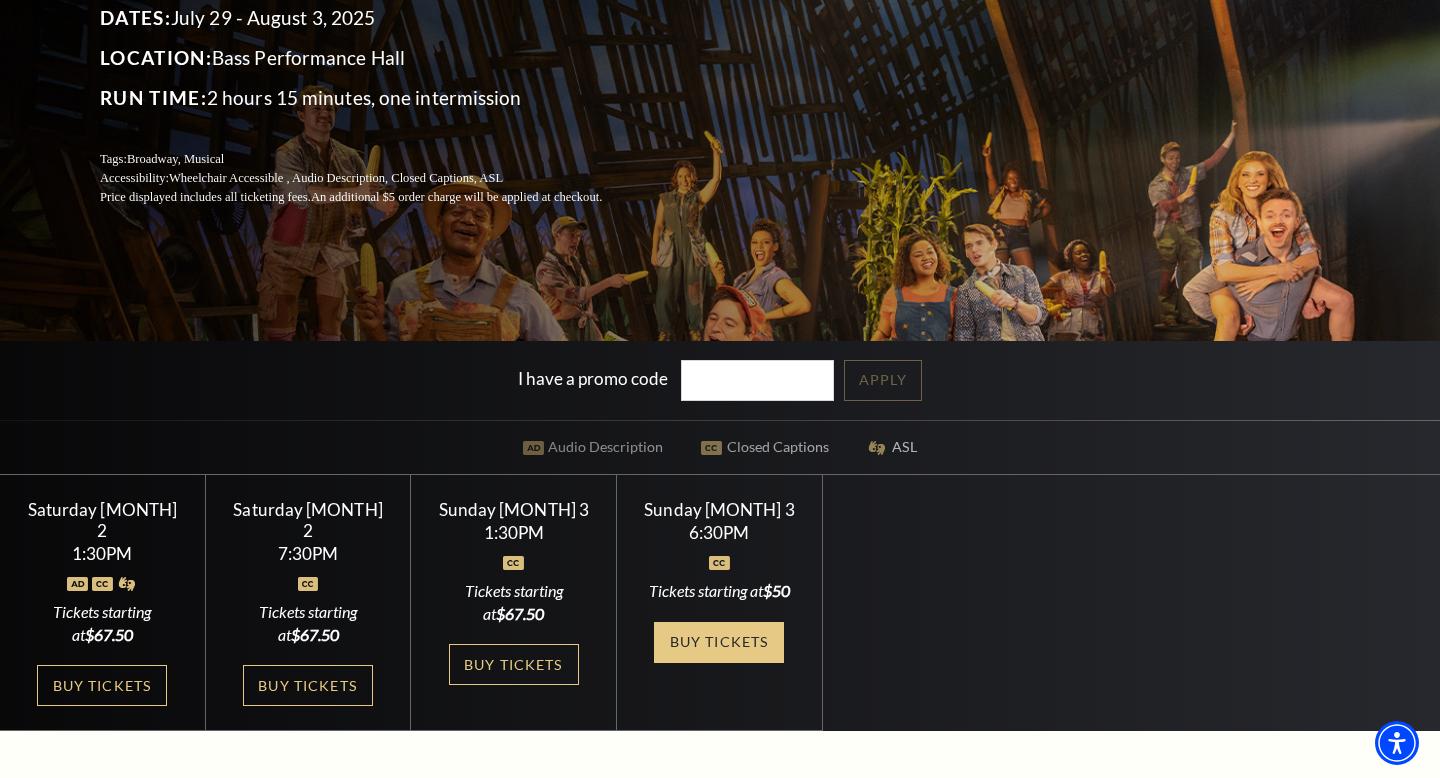 click on "Buy Tickets" at bounding box center [719, 642] 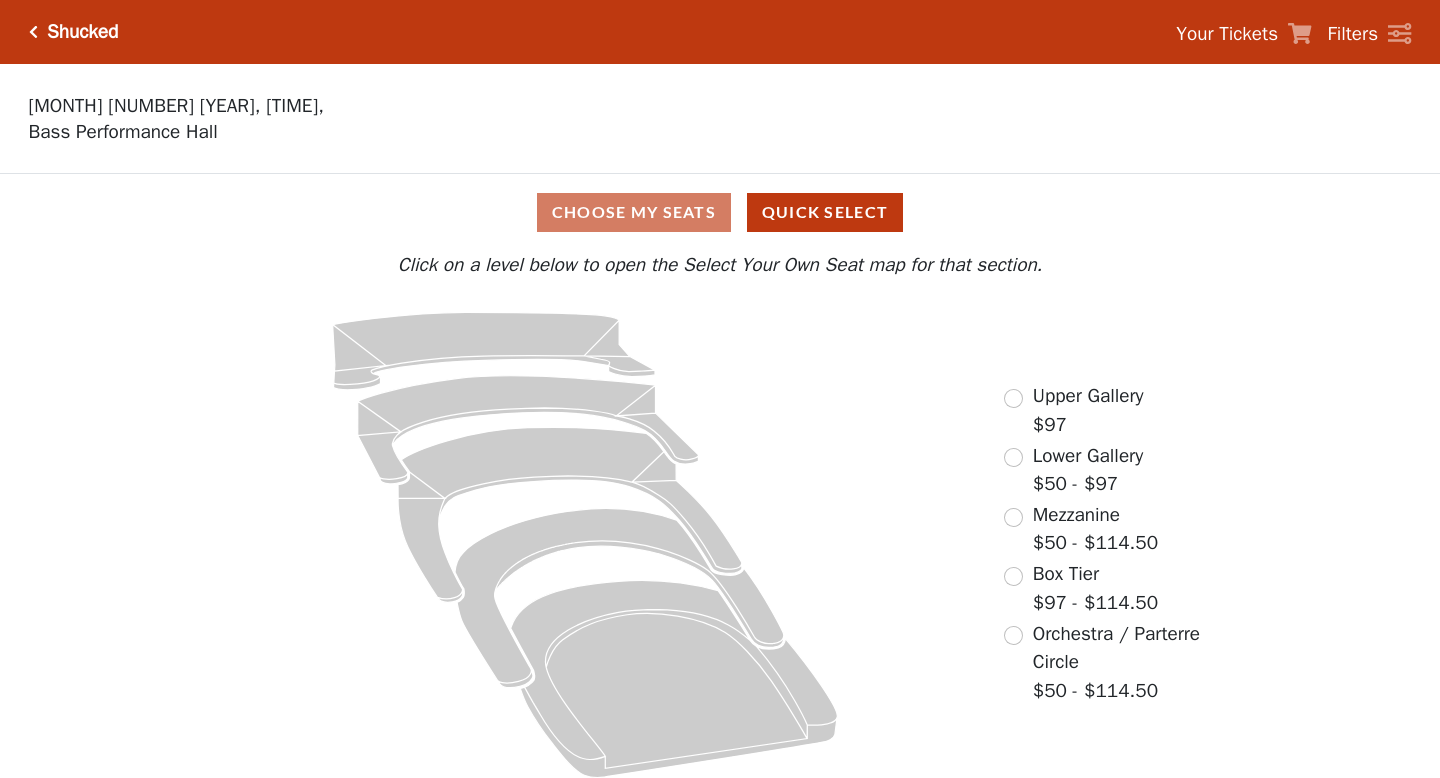 scroll, scrollTop: 0, scrollLeft: 0, axis: both 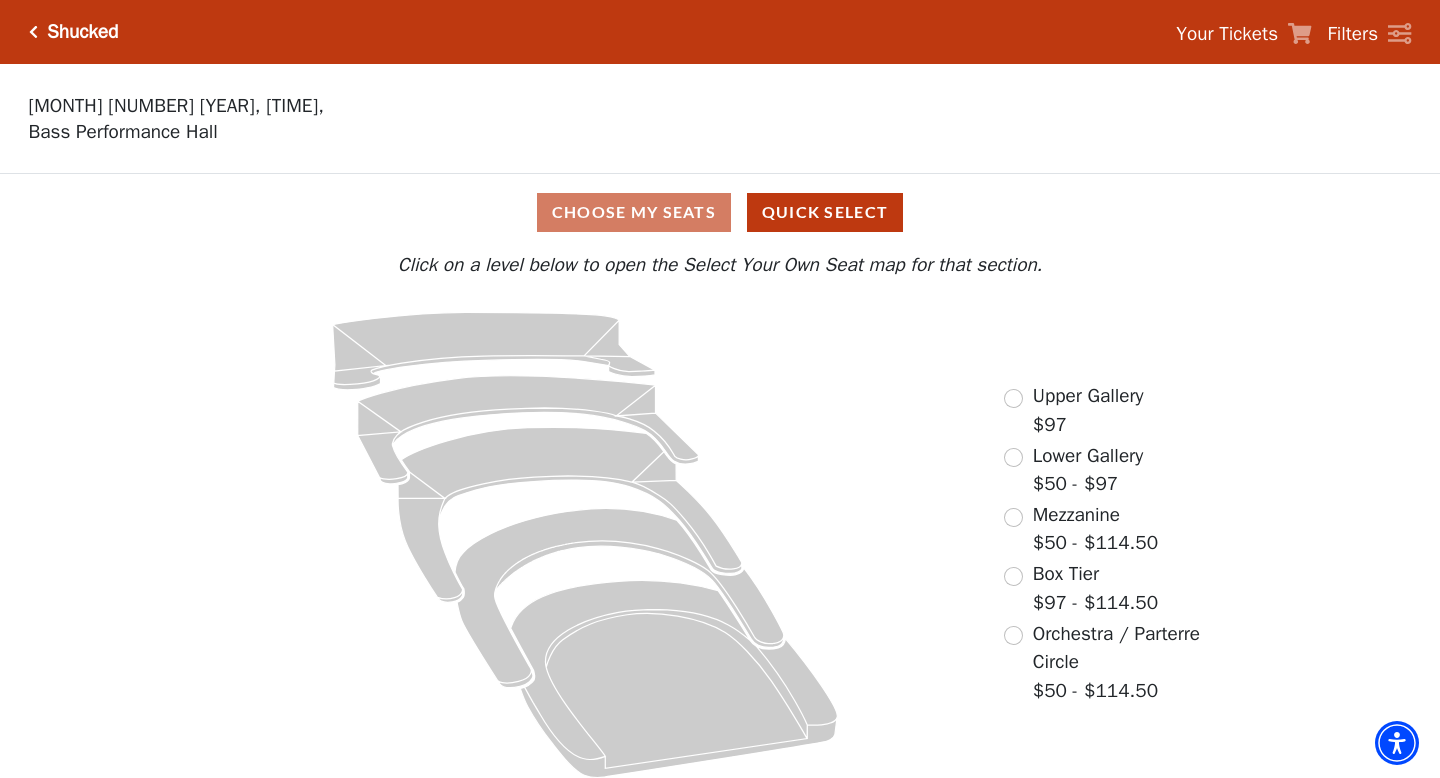 click on "Your Tickets" at bounding box center [1227, 34] 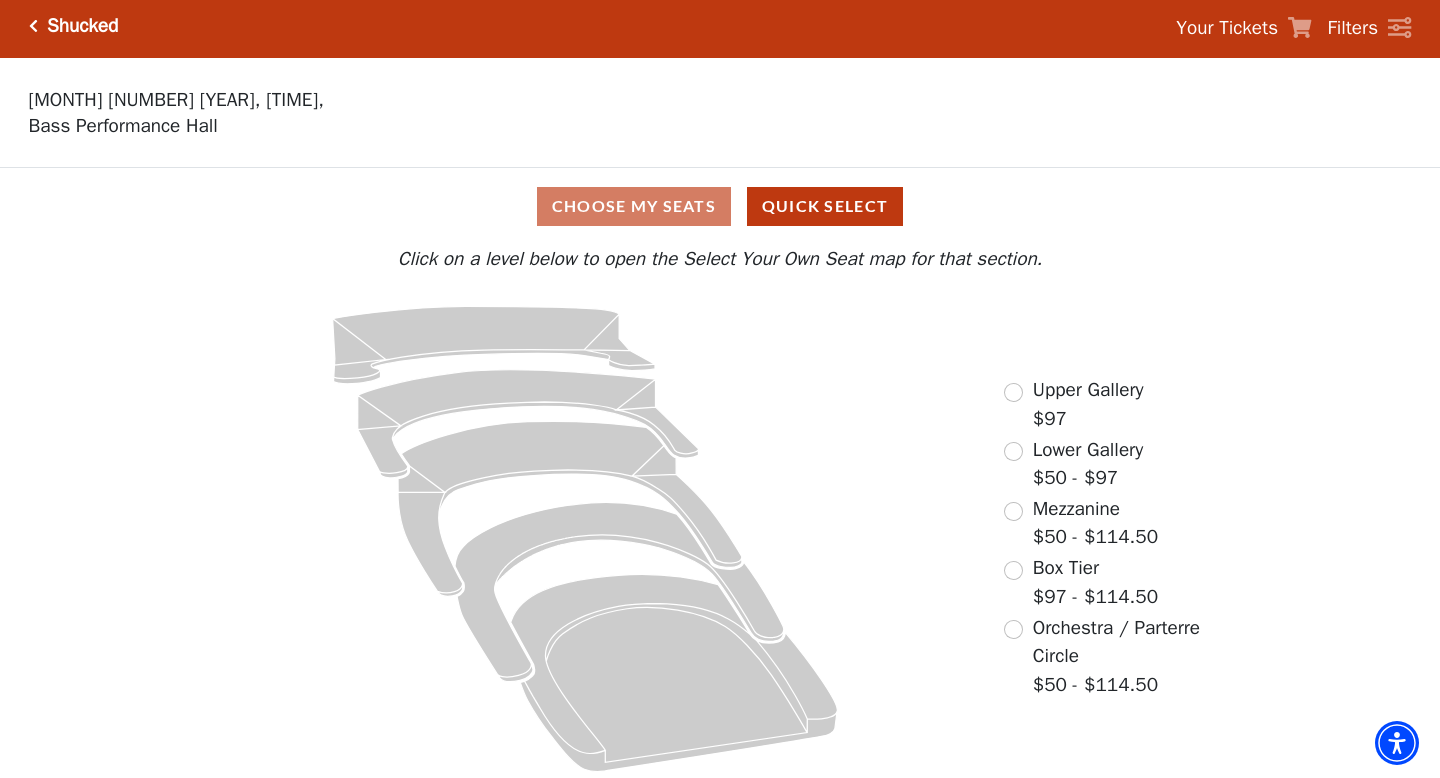 scroll, scrollTop: 0, scrollLeft: 0, axis: both 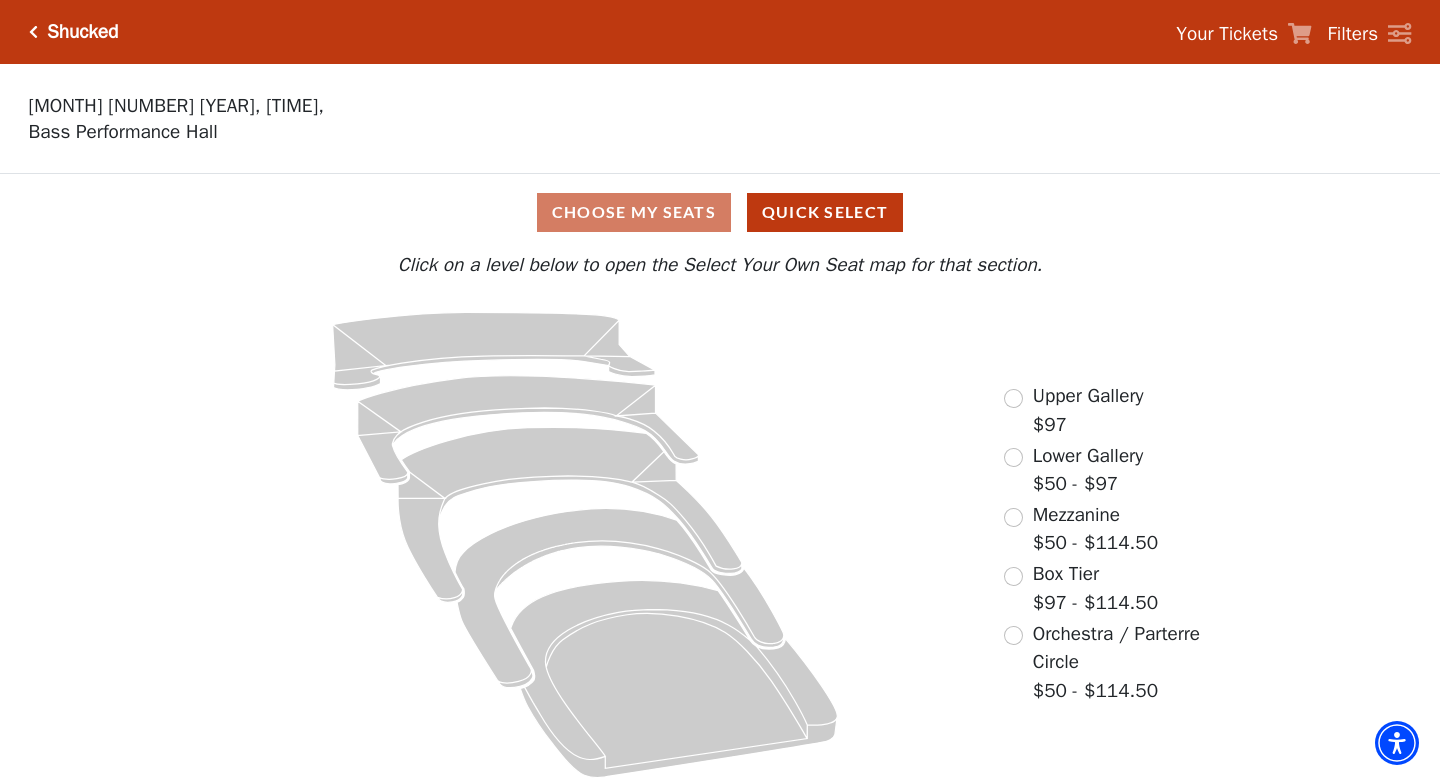 click 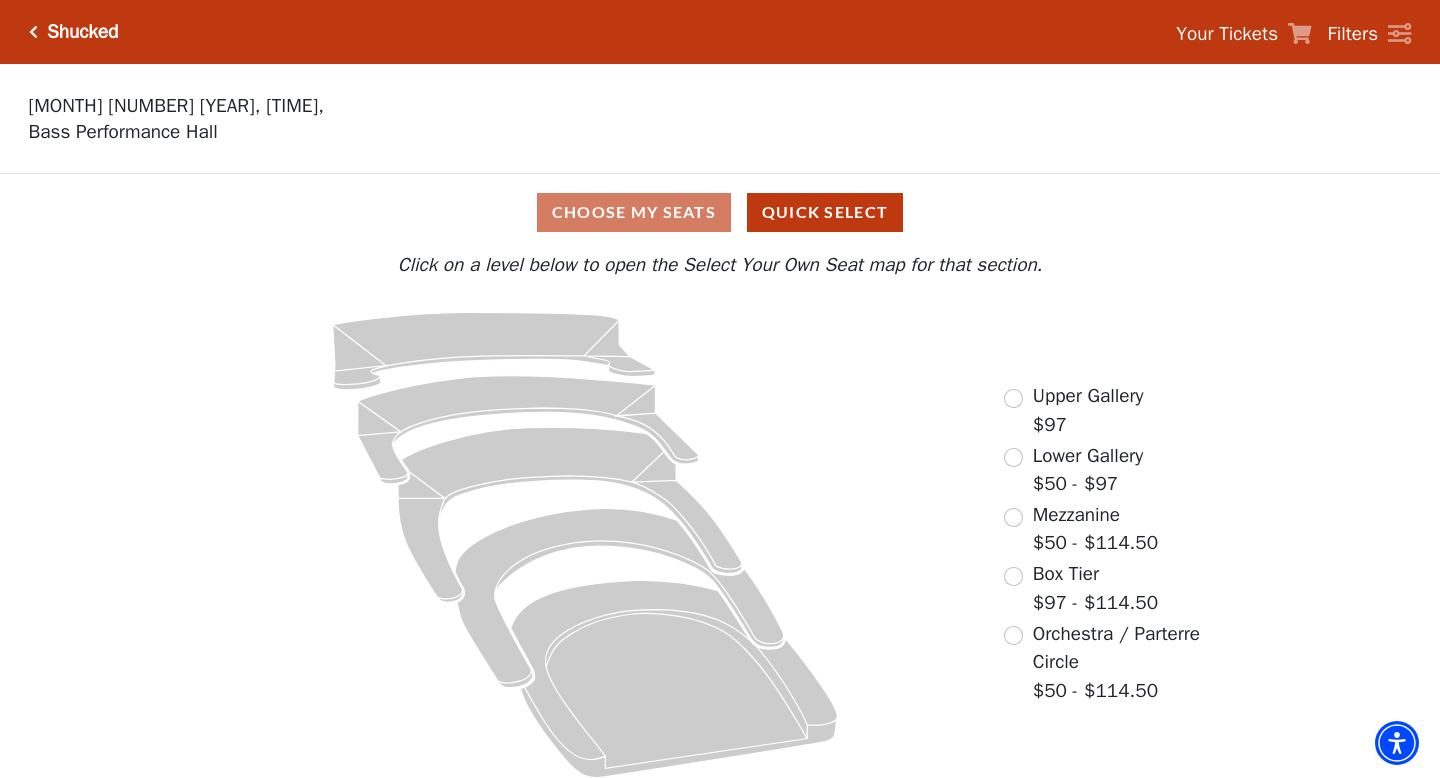 click on "Choose My Seats
Quick Select" at bounding box center (720, 212) 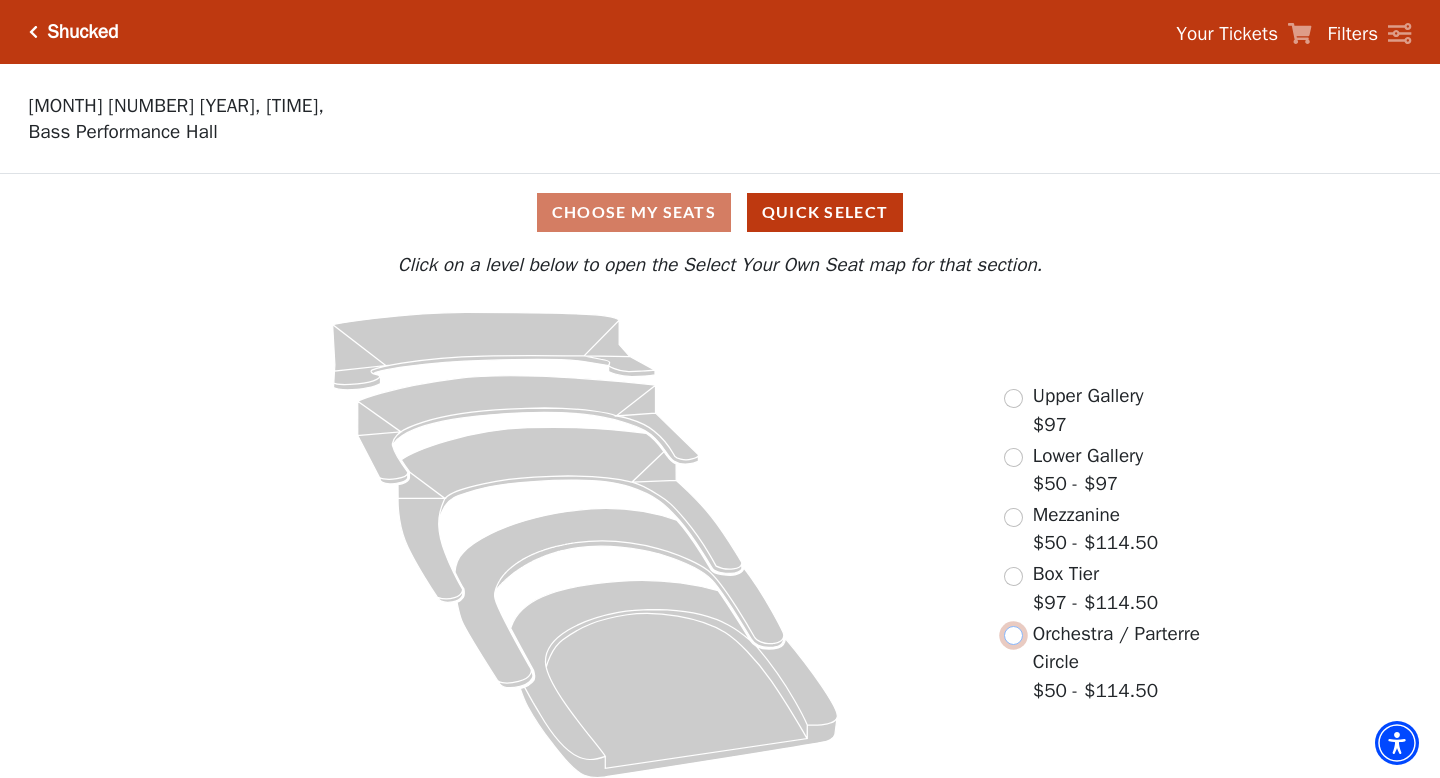 click at bounding box center [1013, 635] 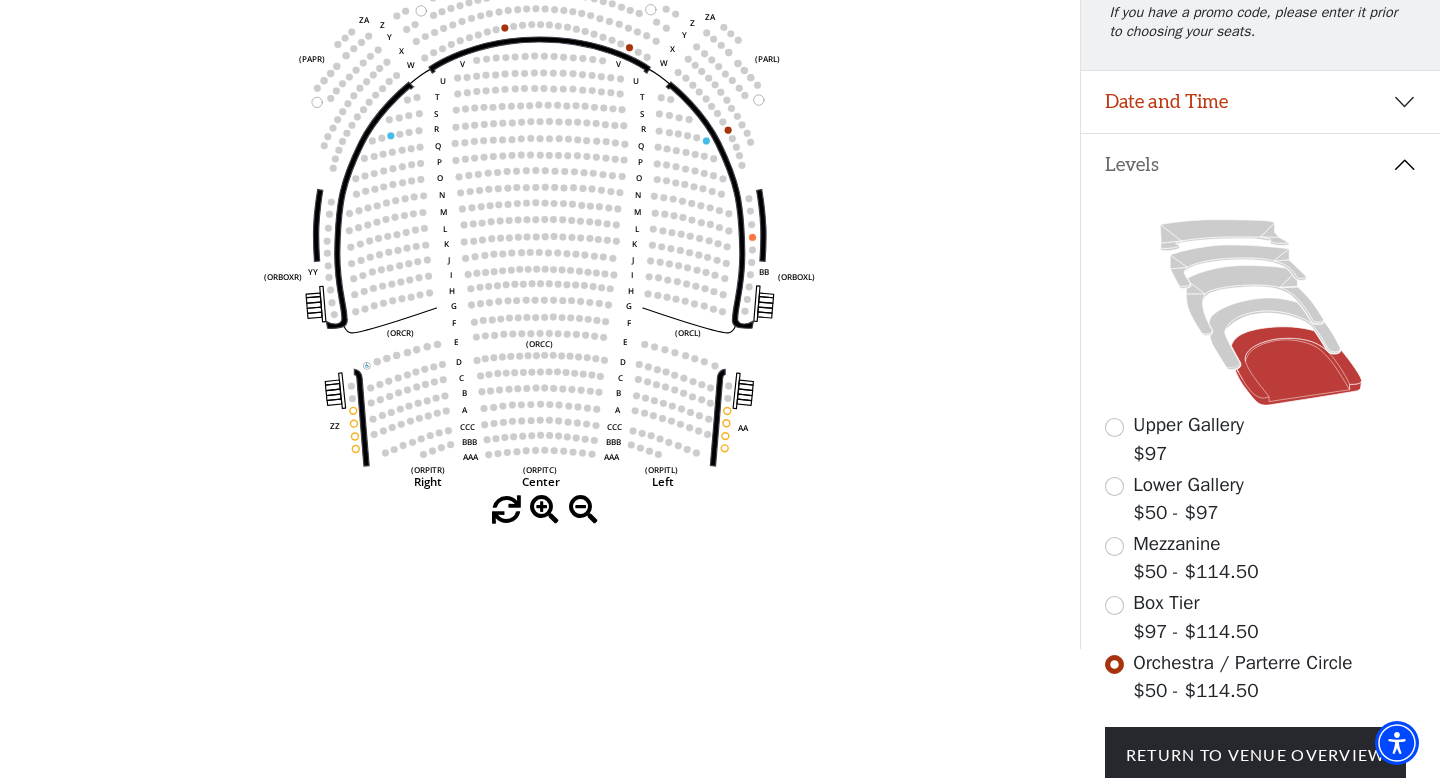 scroll, scrollTop: 441, scrollLeft: 0, axis: vertical 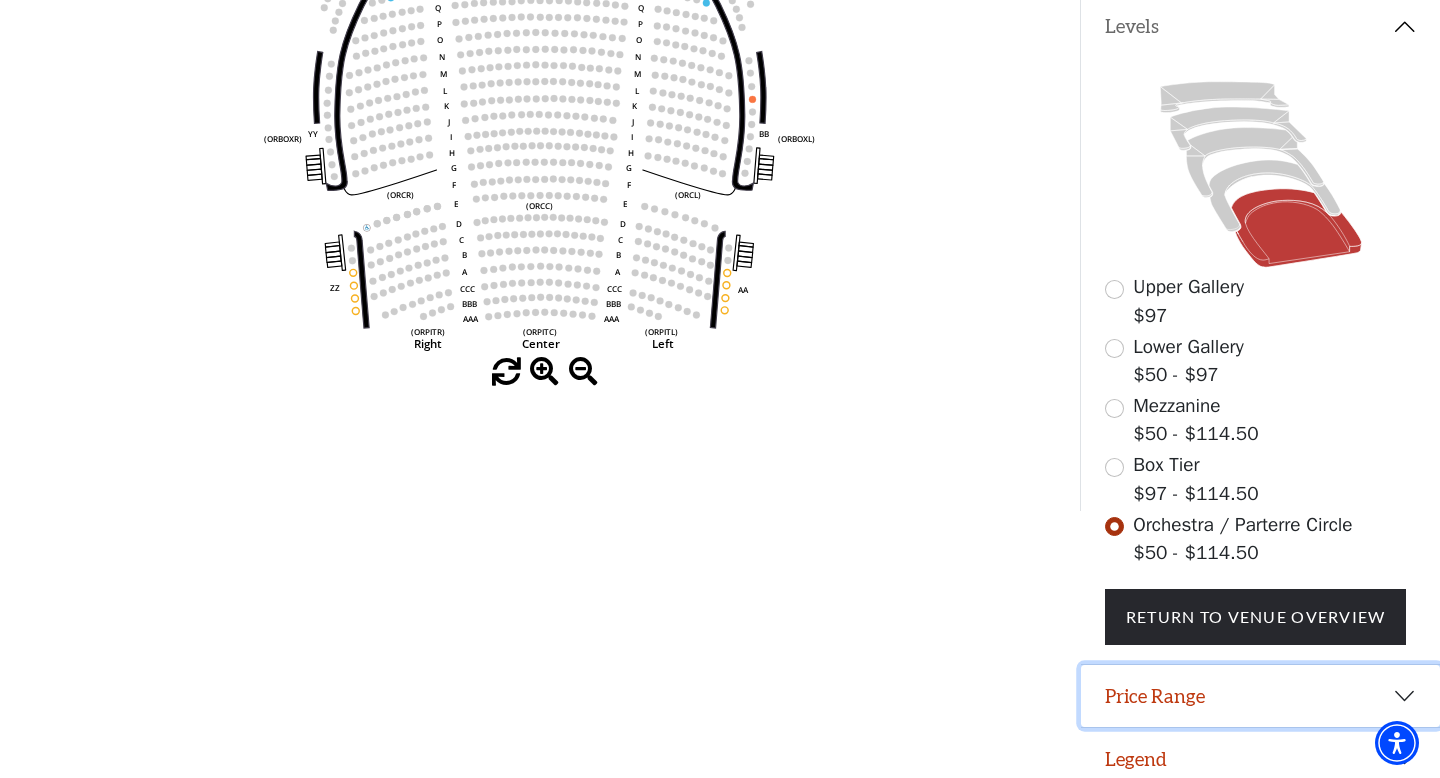 click on "Price Range" at bounding box center [1260, 696] 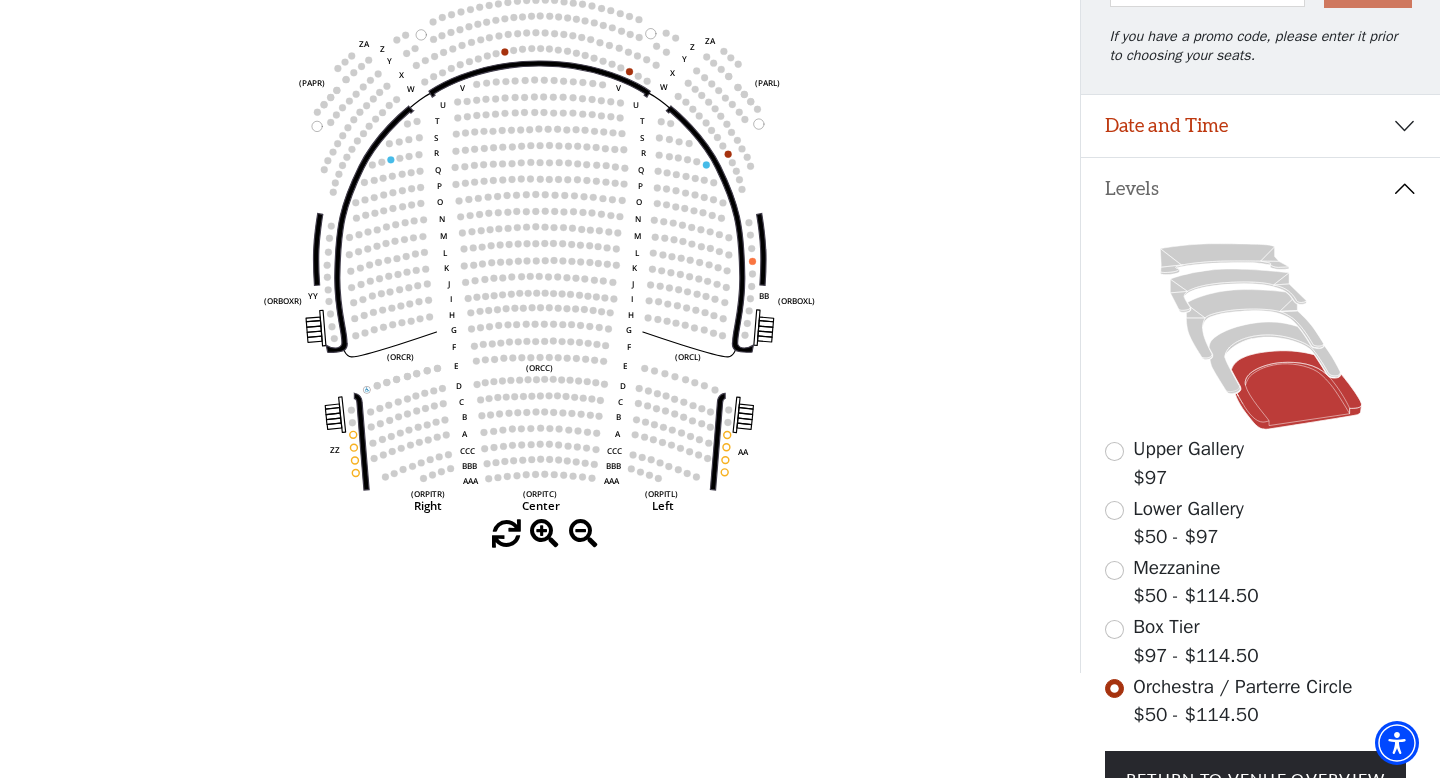 scroll, scrollTop: 259, scrollLeft: 0, axis: vertical 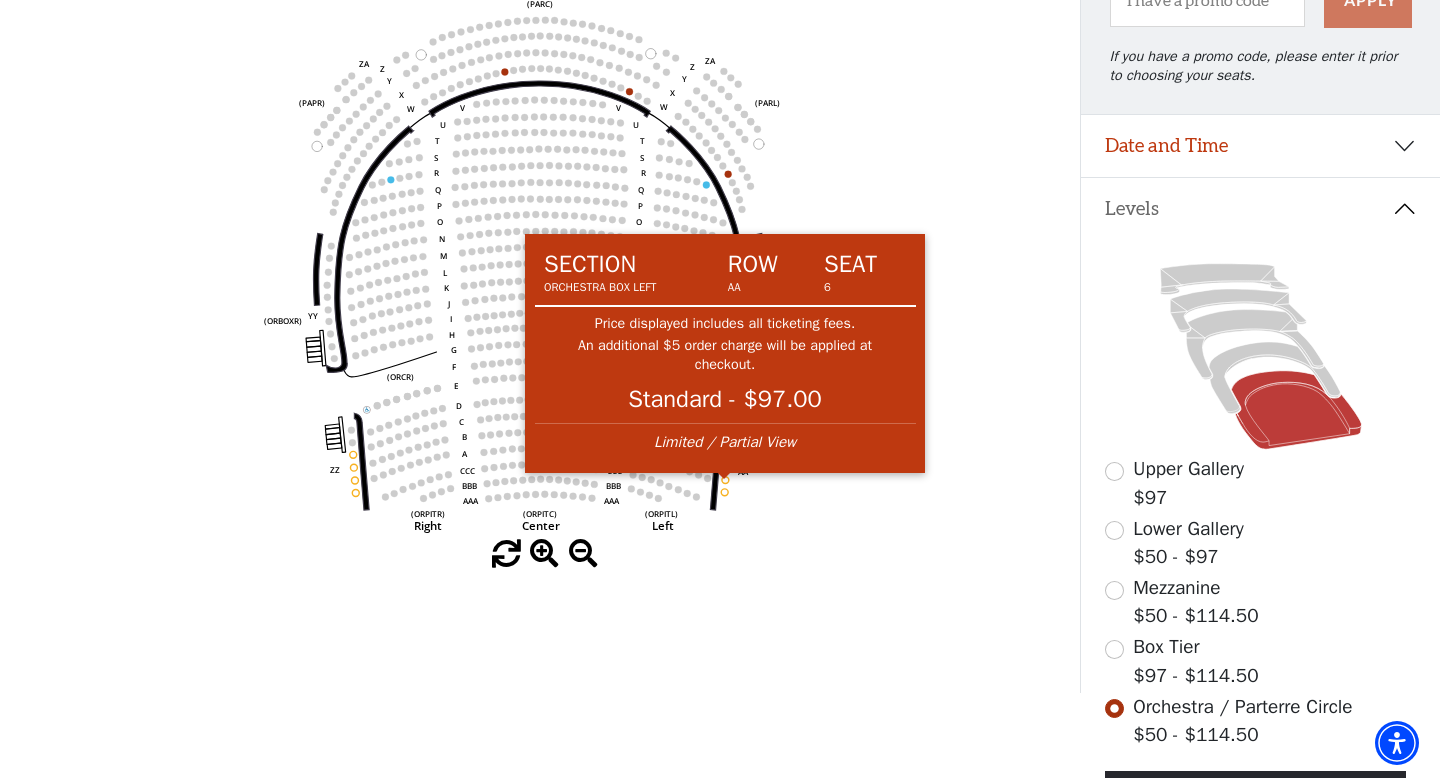 click 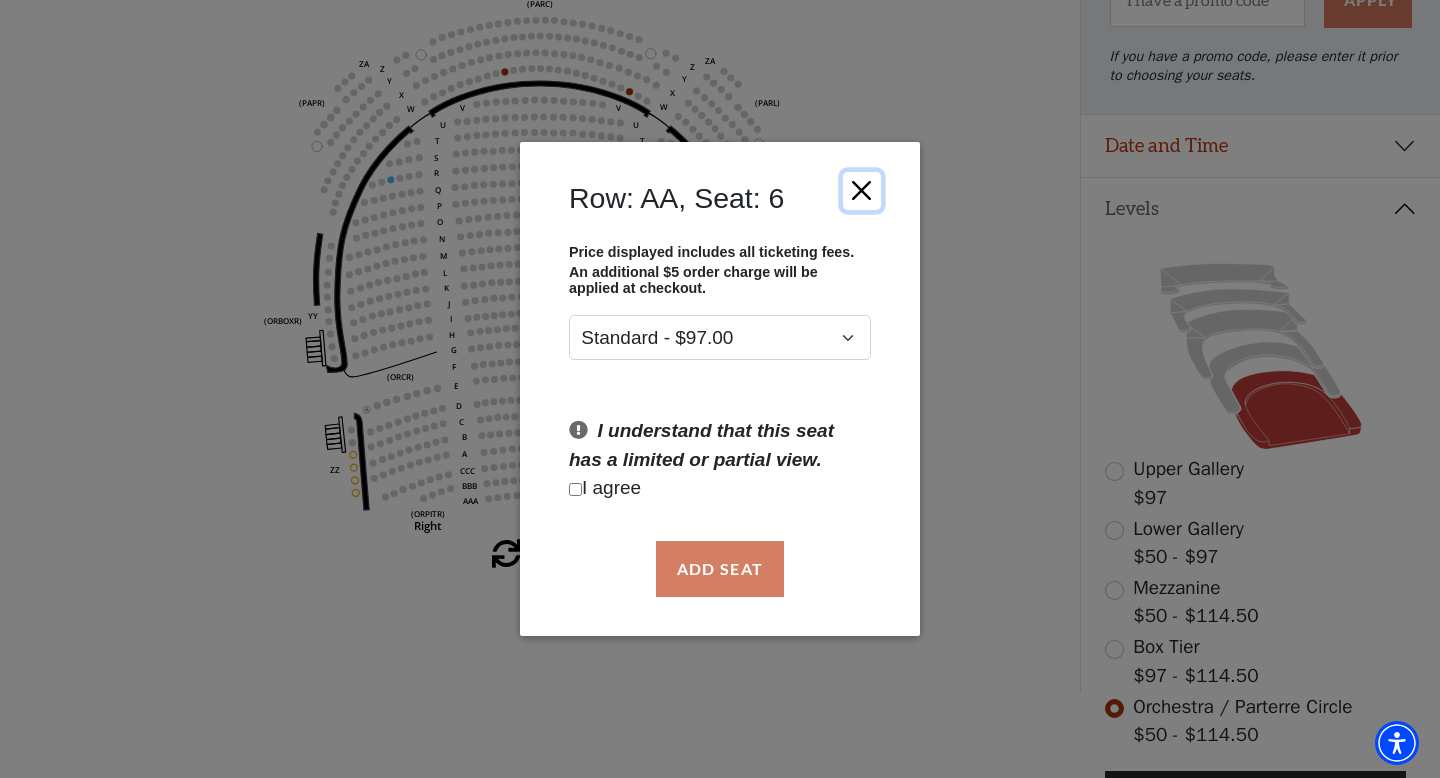 click at bounding box center [862, 190] 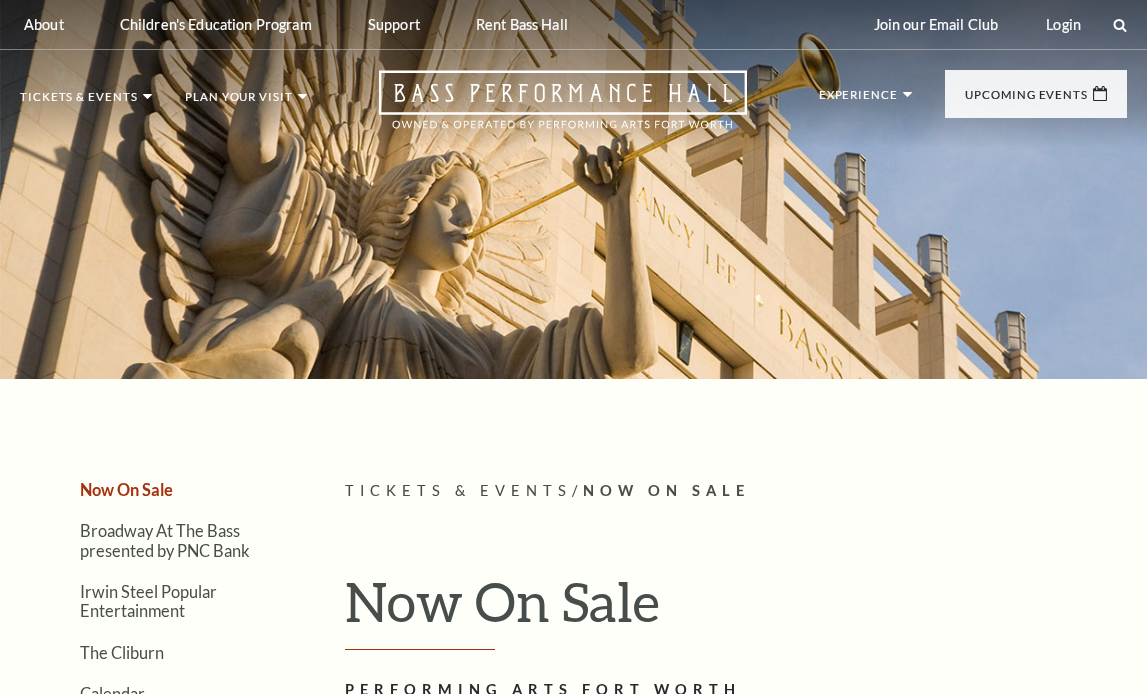 scroll, scrollTop: 0, scrollLeft: 0, axis: both 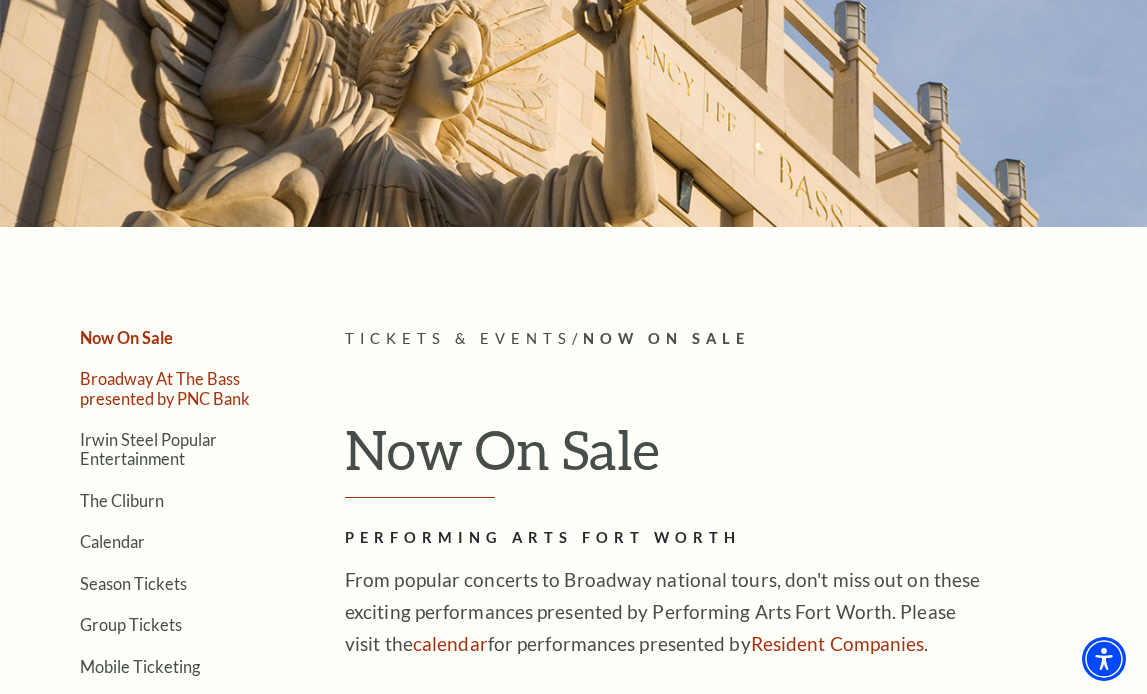 click on "Broadway At The Bass presented by PNC Bank" at bounding box center (165, 388) 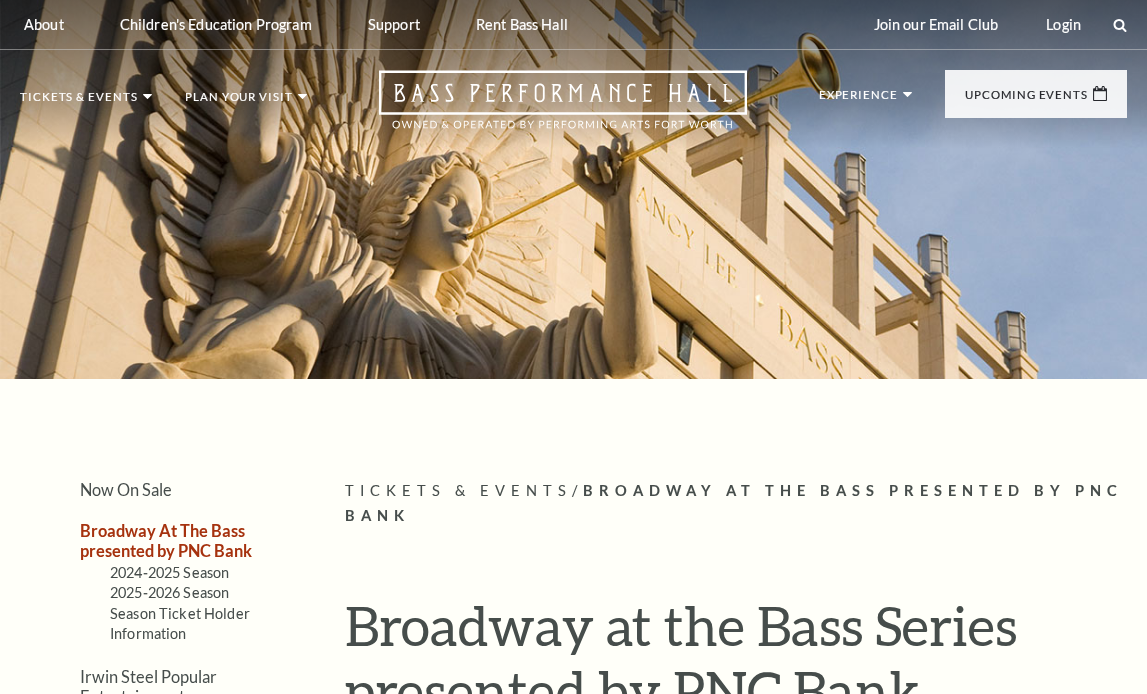 scroll, scrollTop: 0, scrollLeft: 0, axis: both 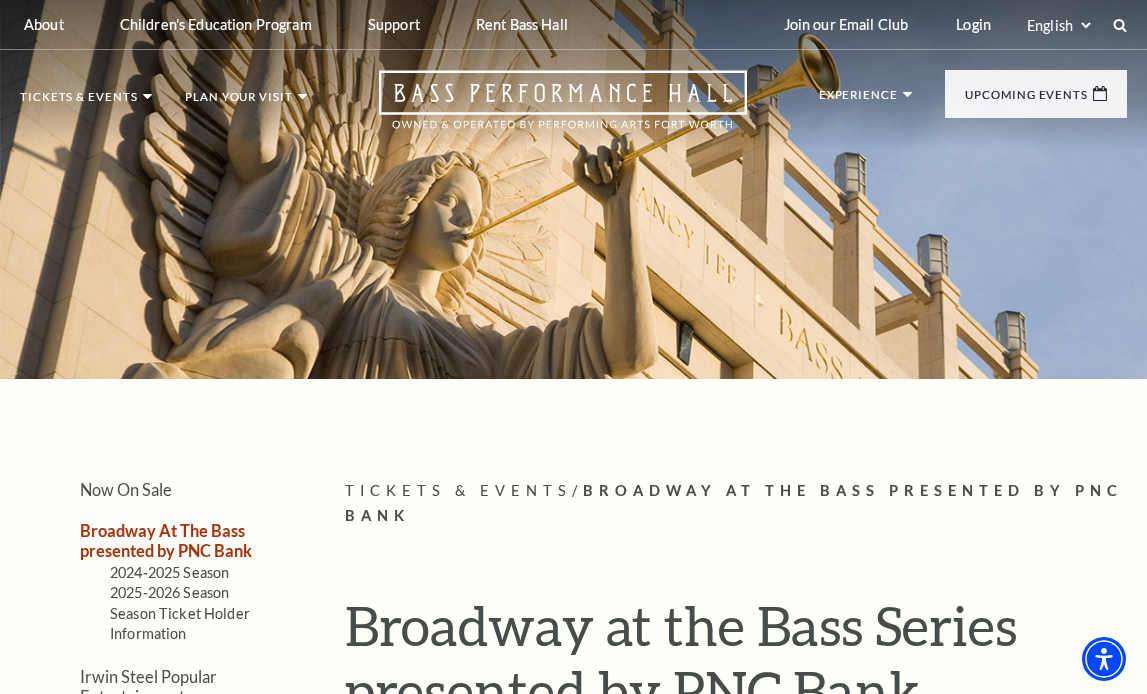 click on "Join our Email Club
Login
Select: English Español" at bounding box center (947, 24) 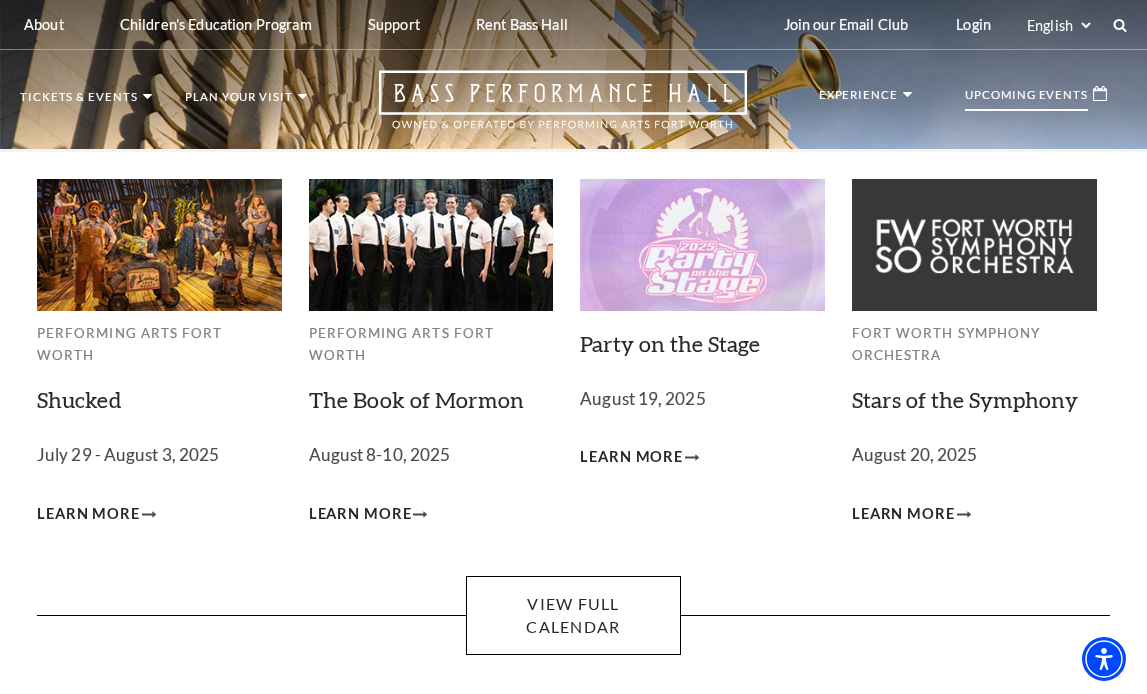 click on "Upcoming Events" at bounding box center [1036, 94] 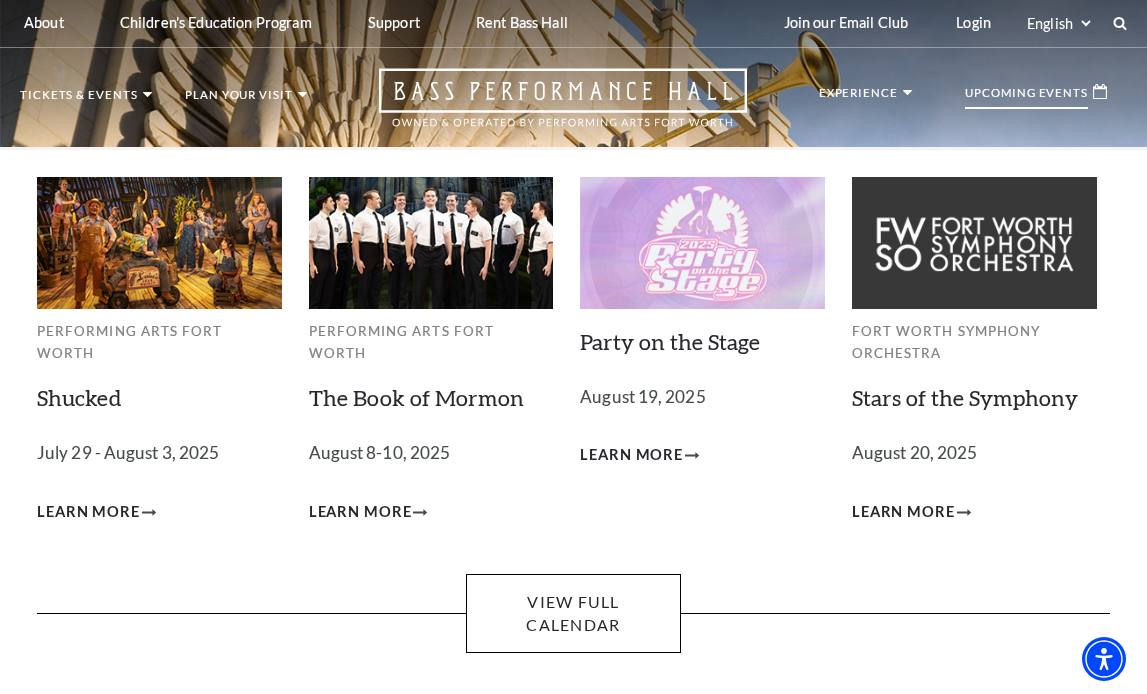scroll, scrollTop: 3, scrollLeft: 0, axis: vertical 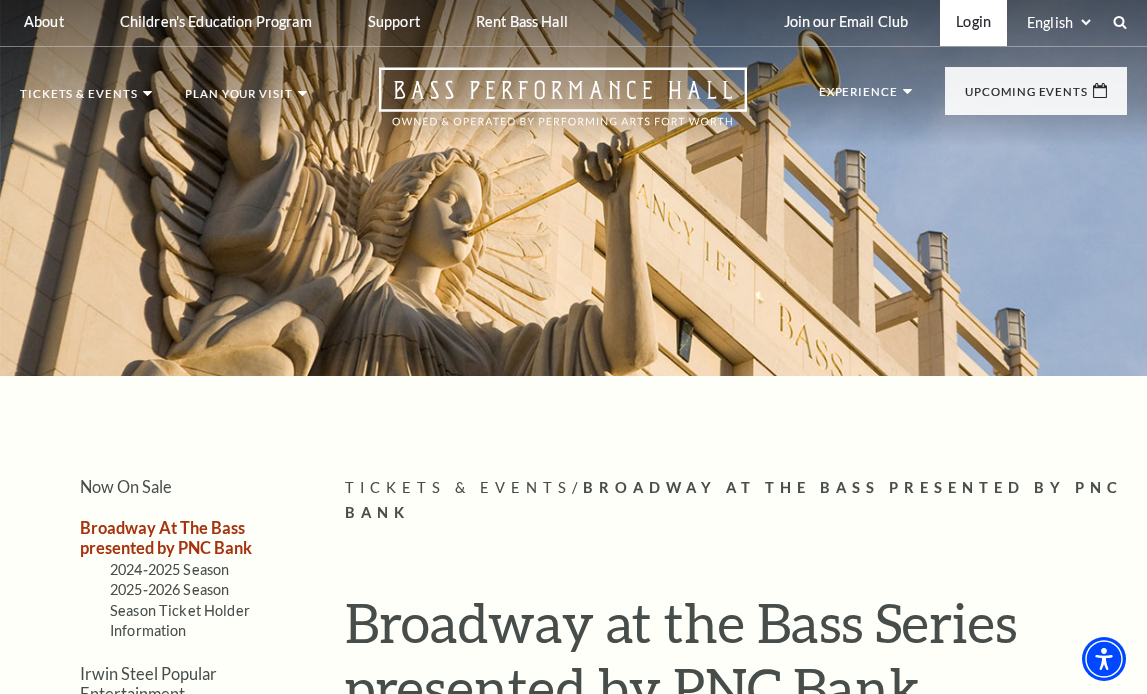 click on "Login" at bounding box center (973, 21) 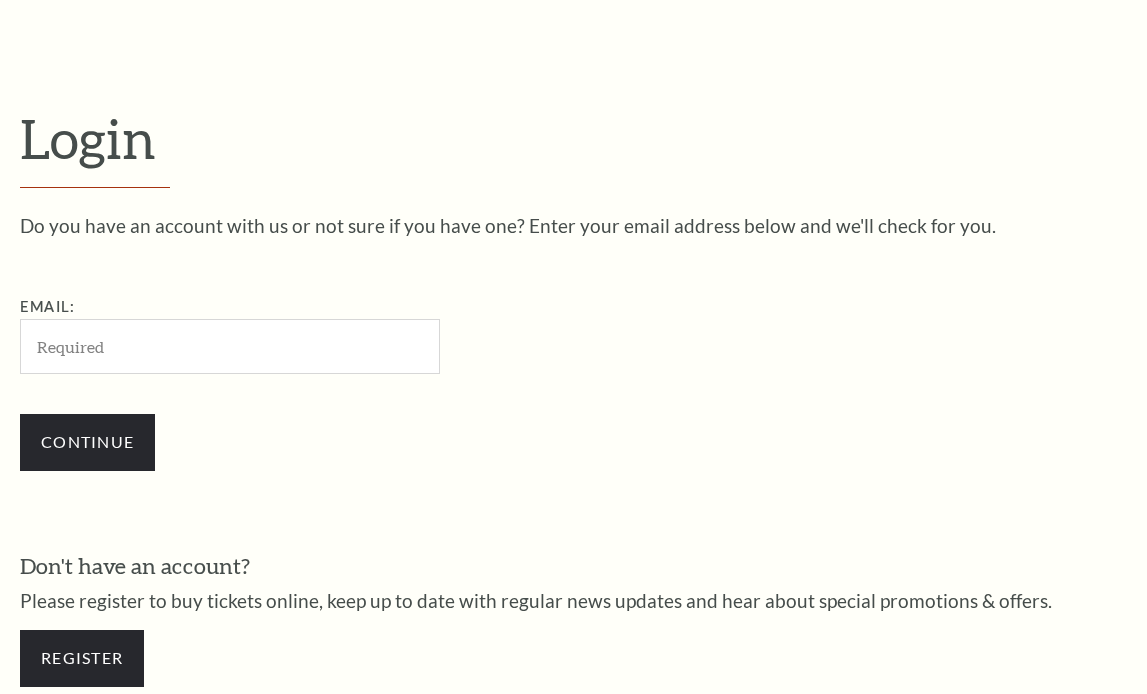 scroll, scrollTop: 403, scrollLeft: 0, axis: vertical 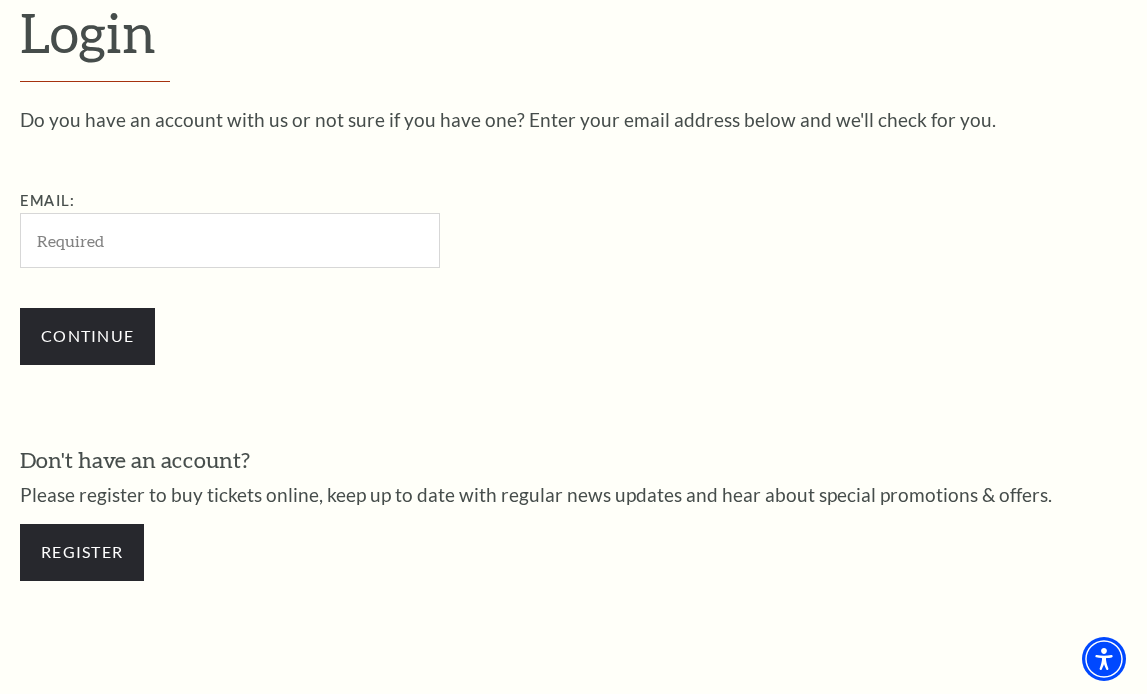 click on "Email:" at bounding box center [230, 240] 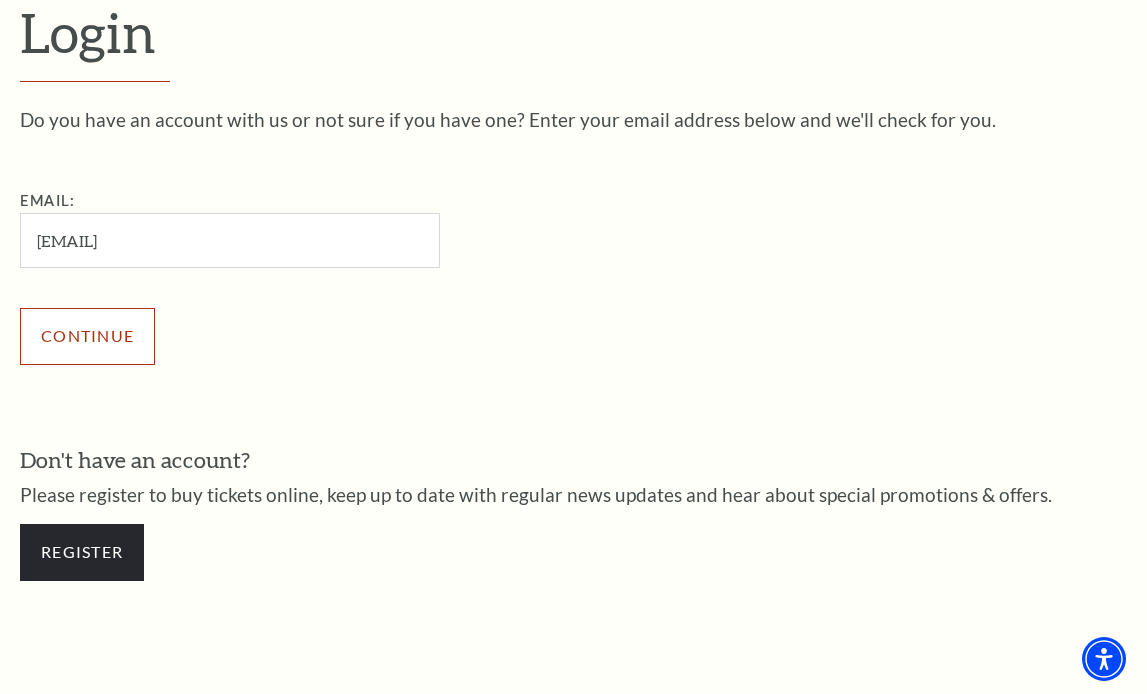 click on "Continue" at bounding box center [87, 336] 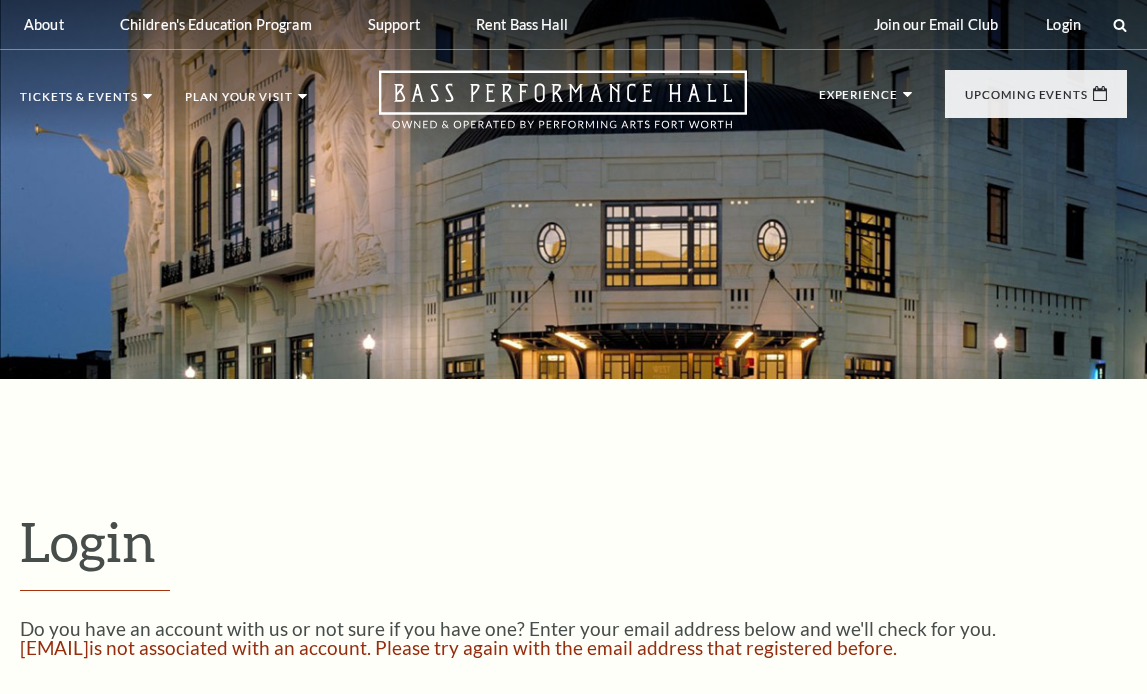 scroll, scrollTop: 422, scrollLeft: 0, axis: vertical 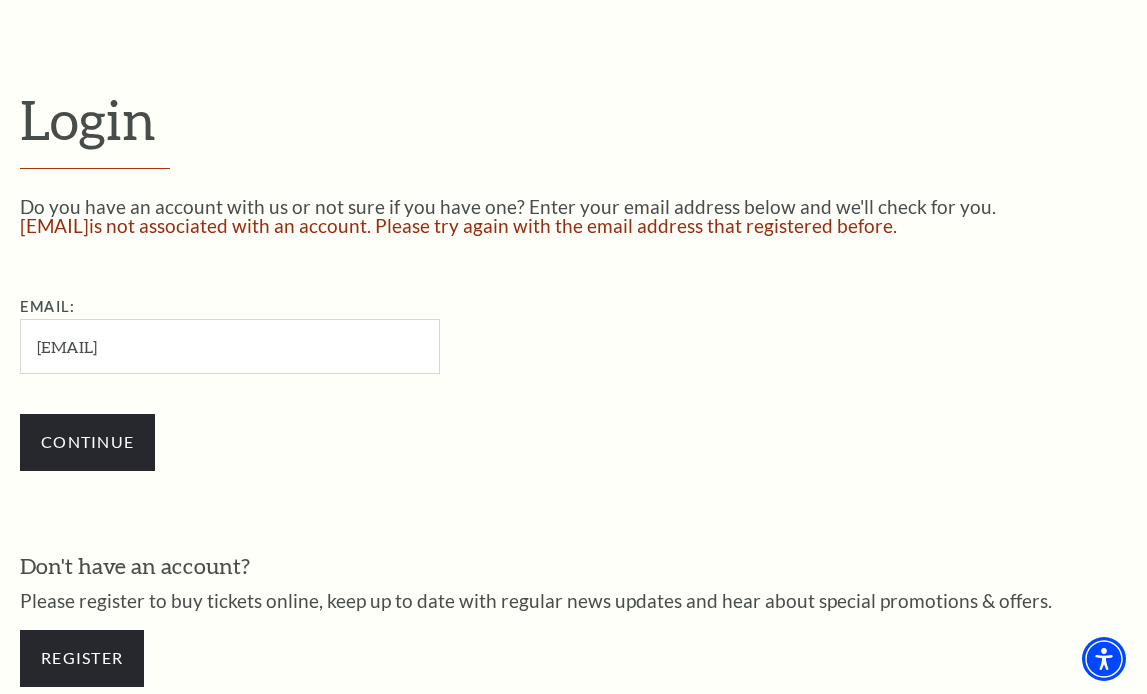 drag, startPoint x: 187, startPoint y: 349, endPoint x: 57, endPoint y: 330, distance: 131.38112 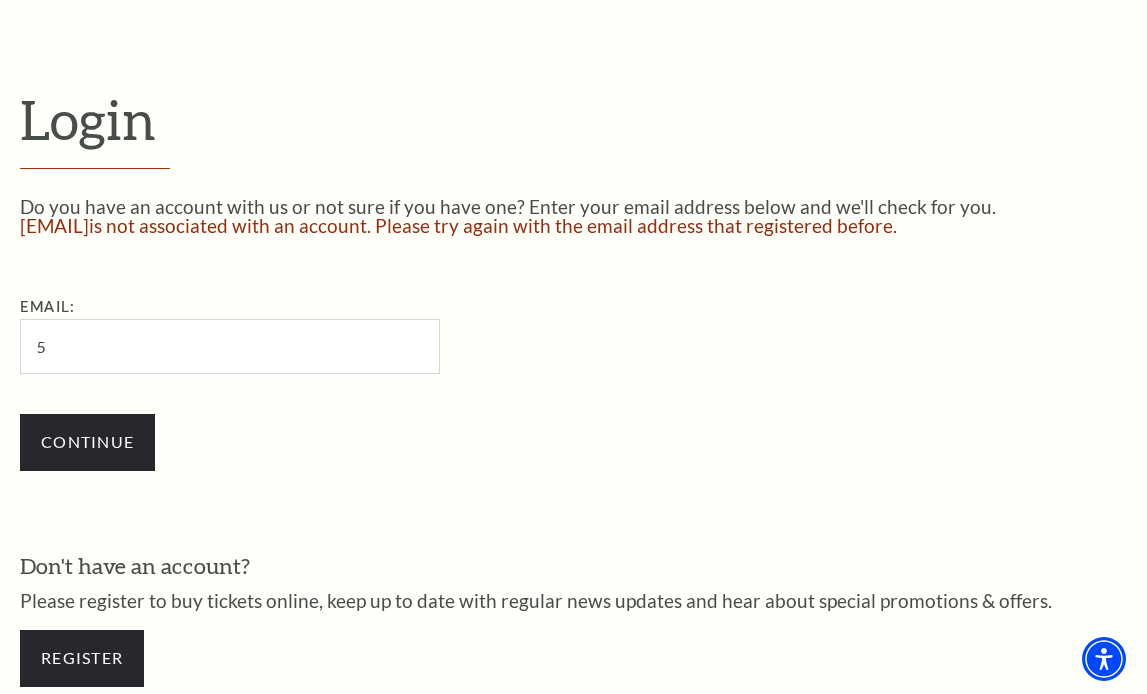 type on "[EMAIL]" 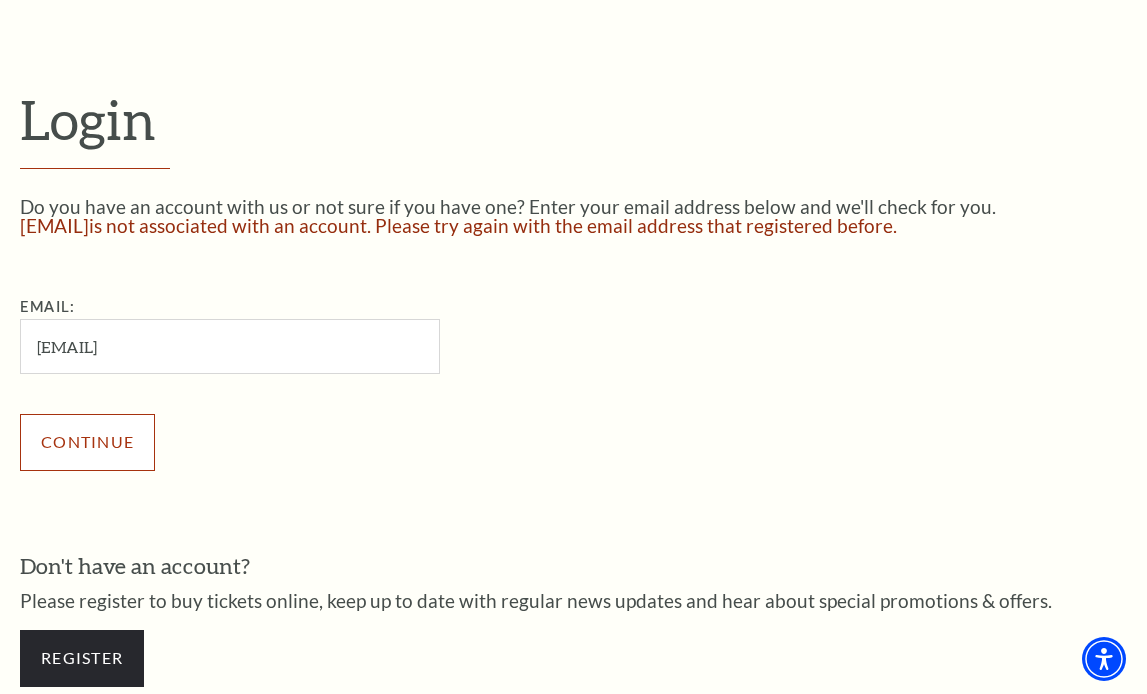 click on "Continue" at bounding box center (87, 442) 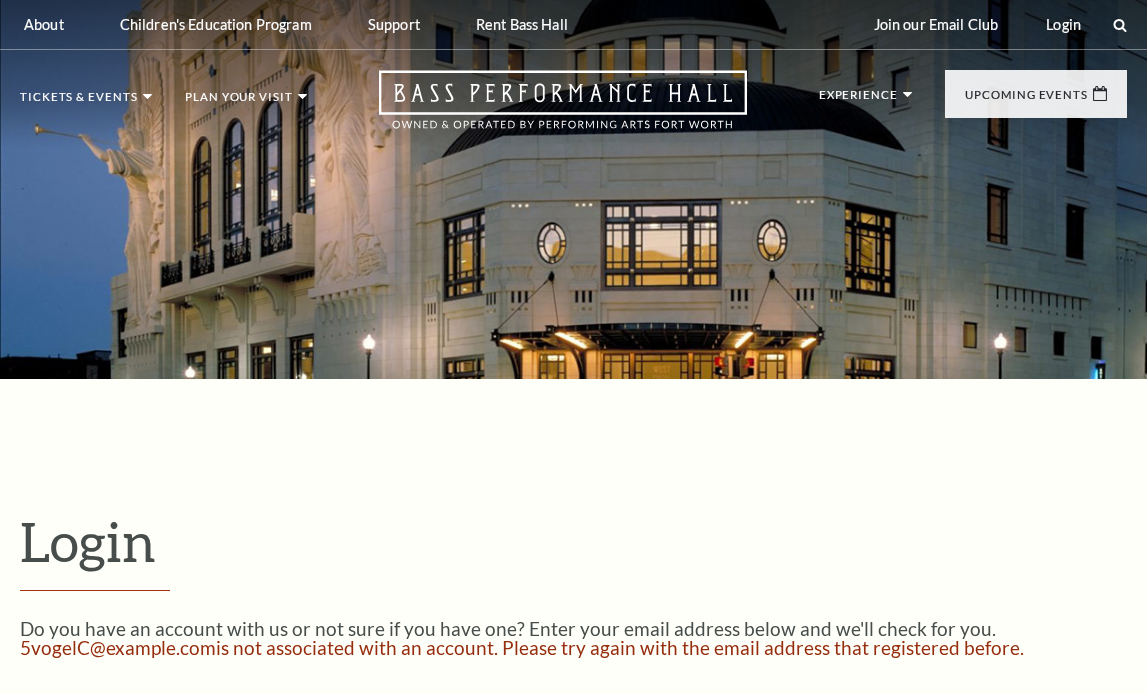 scroll, scrollTop: 422, scrollLeft: 0, axis: vertical 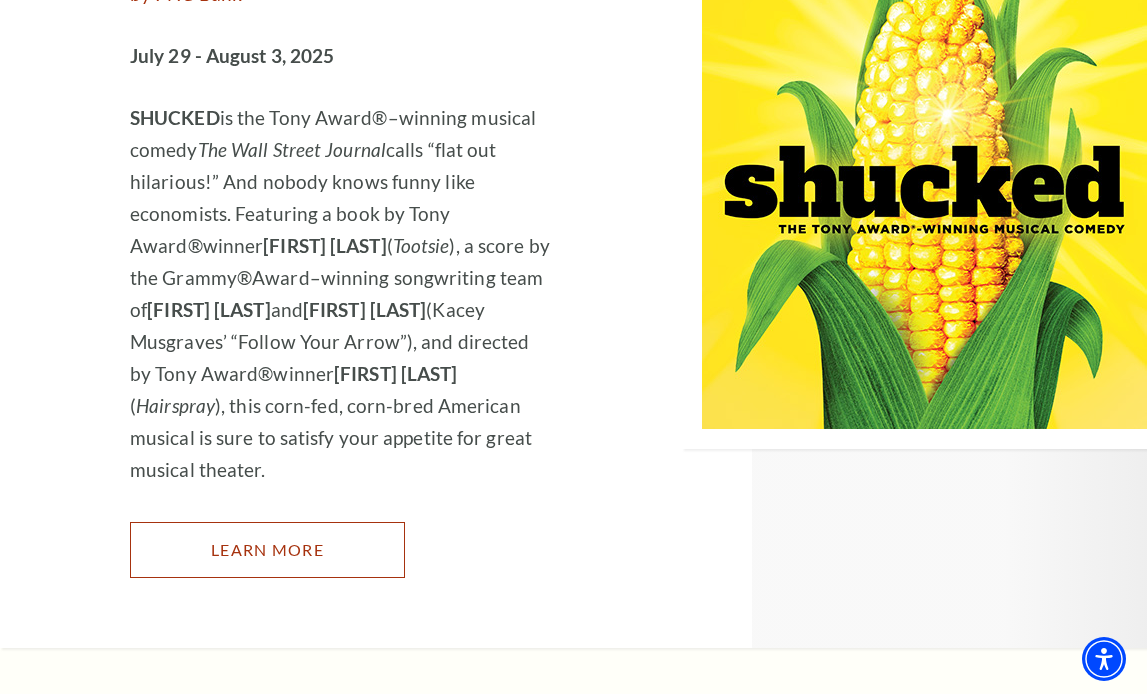 click on "Learn More" at bounding box center [267, 550] 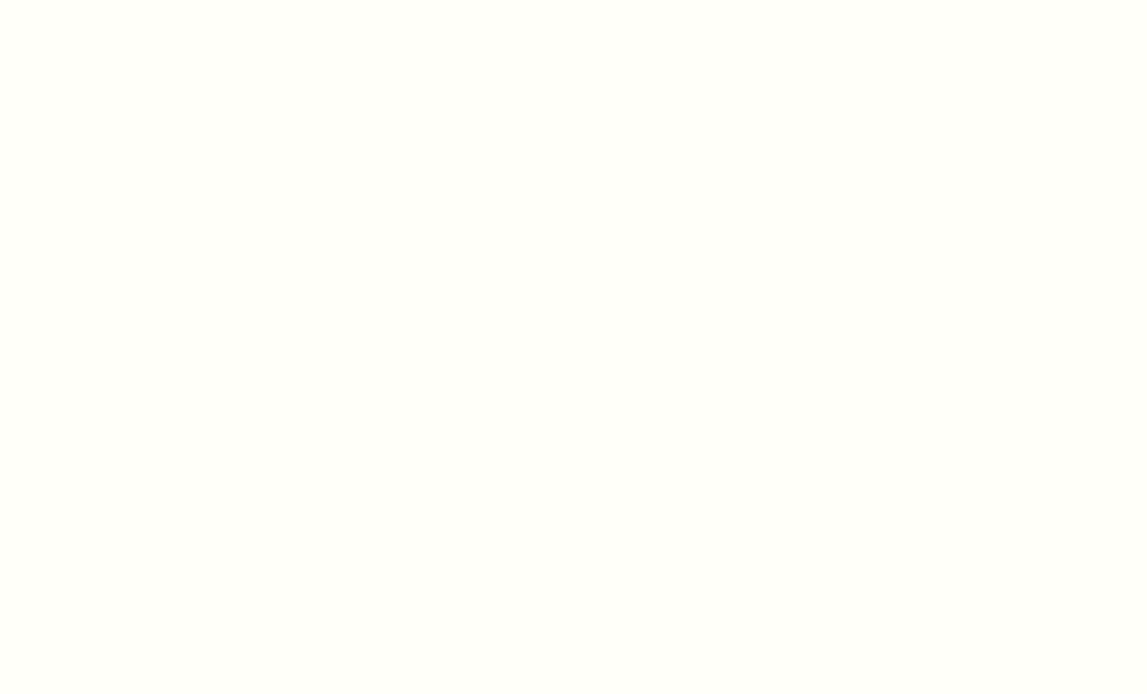 scroll, scrollTop: 0, scrollLeft: 0, axis: both 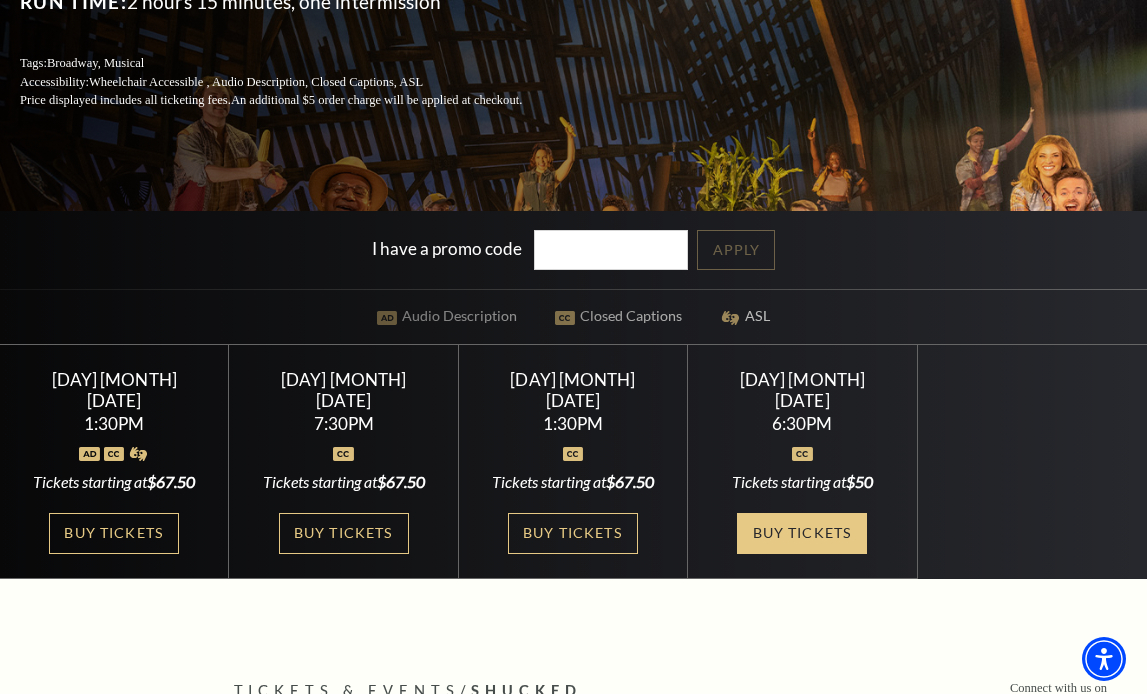 click on "Buy Tickets" at bounding box center [802, 533] 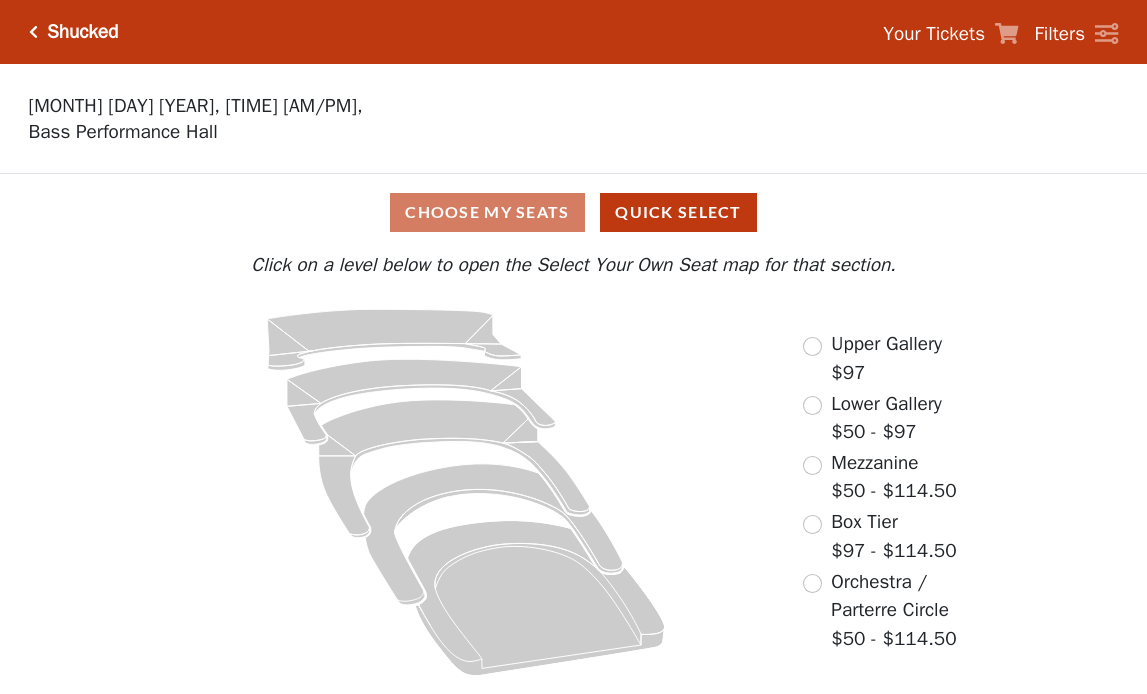 scroll, scrollTop: 0, scrollLeft: 0, axis: both 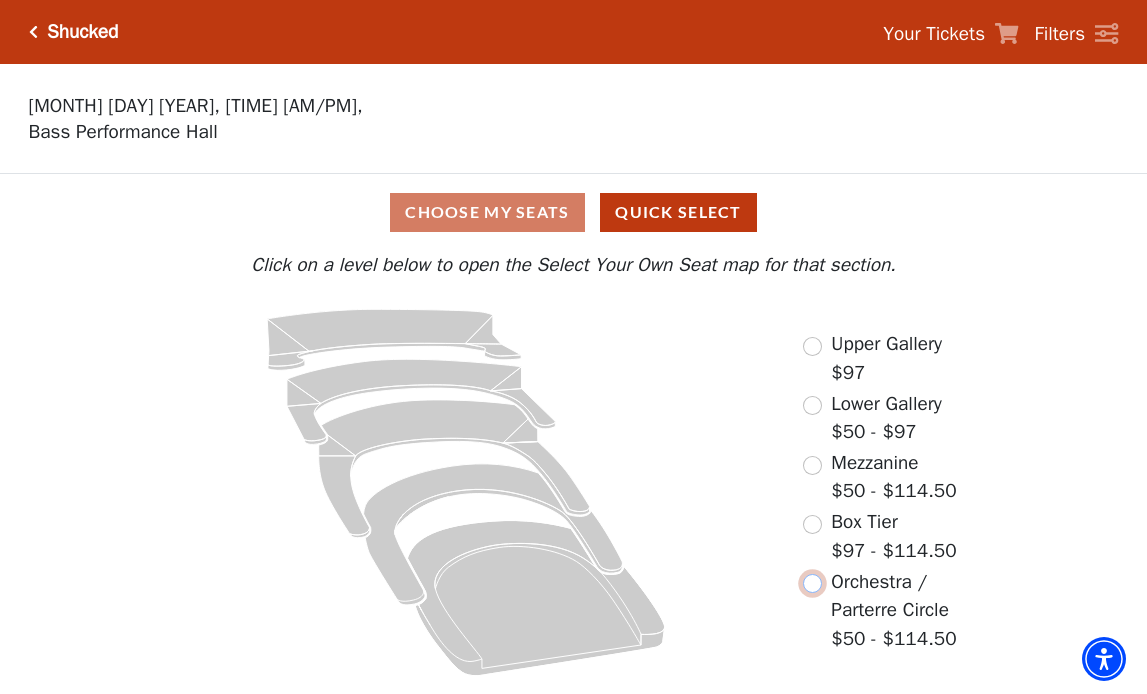 click at bounding box center [812, 583] 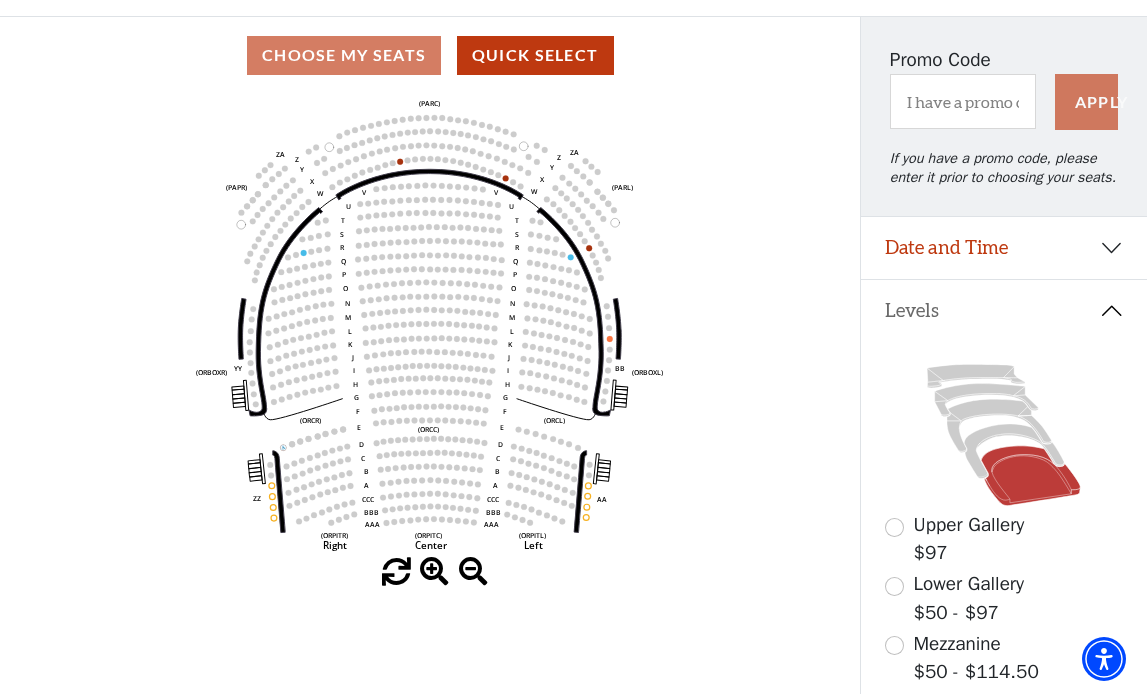 scroll, scrollTop: 141, scrollLeft: 0, axis: vertical 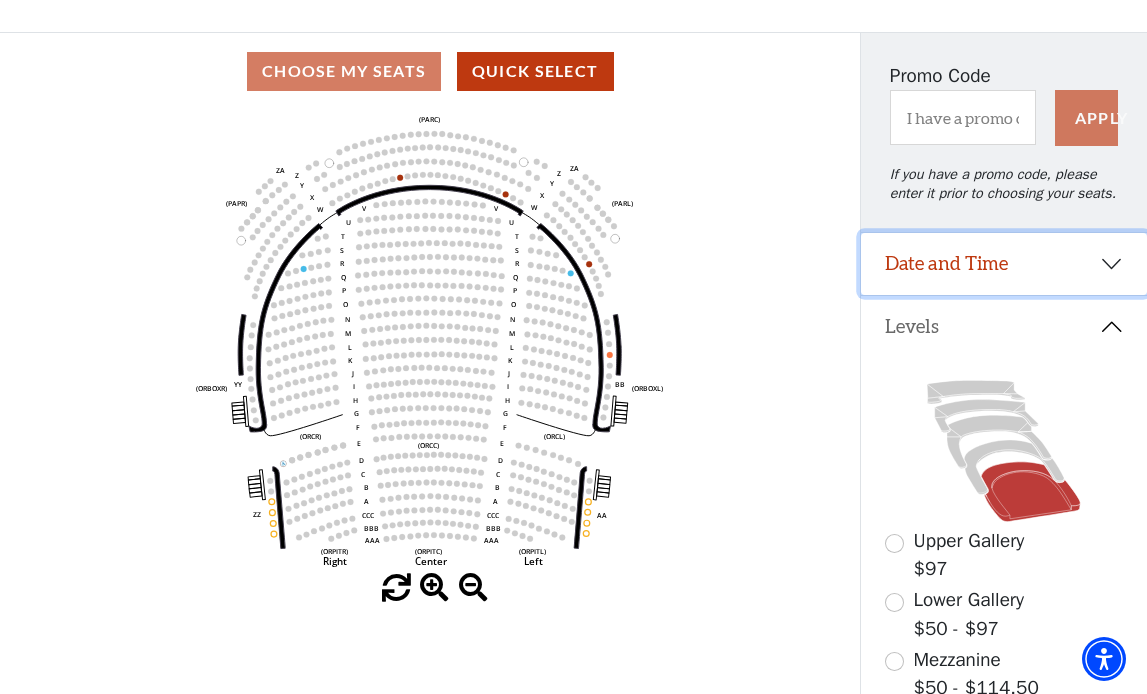 click on "Date and Time" at bounding box center [1004, 264] 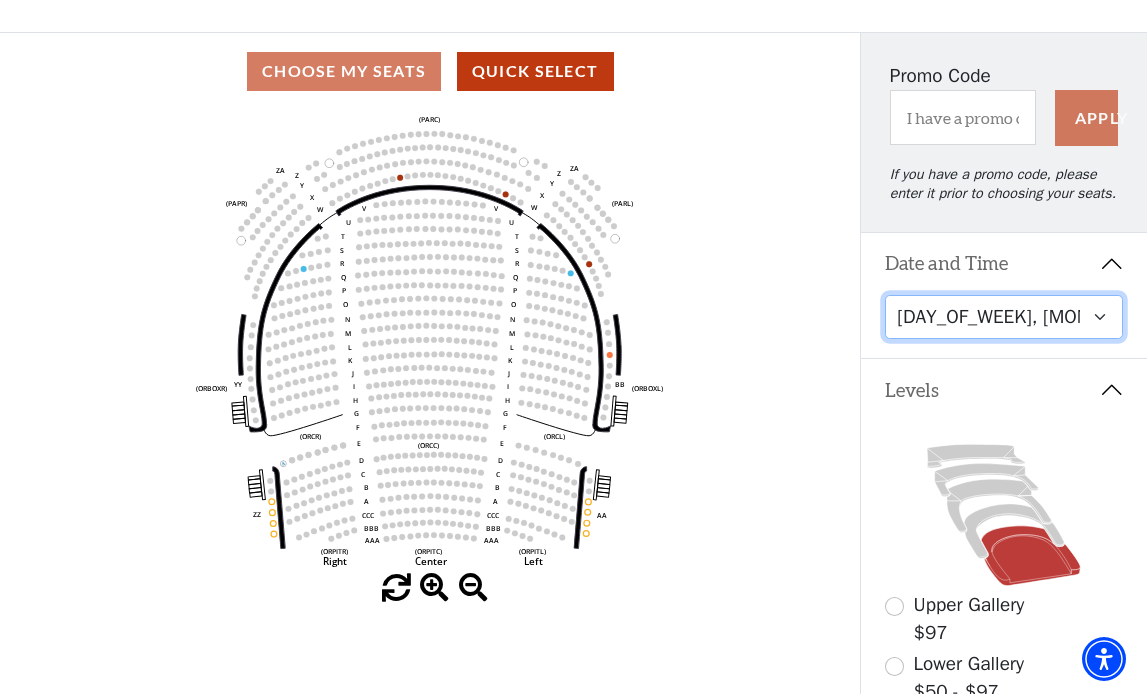click on "Saturday, August 2 at 1:30 PM Saturday, August 2 at 7:30 PM Sunday, August 3 at 1:30 PM Sunday, August 3 at 6:30 PM" at bounding box center (1004, 317) 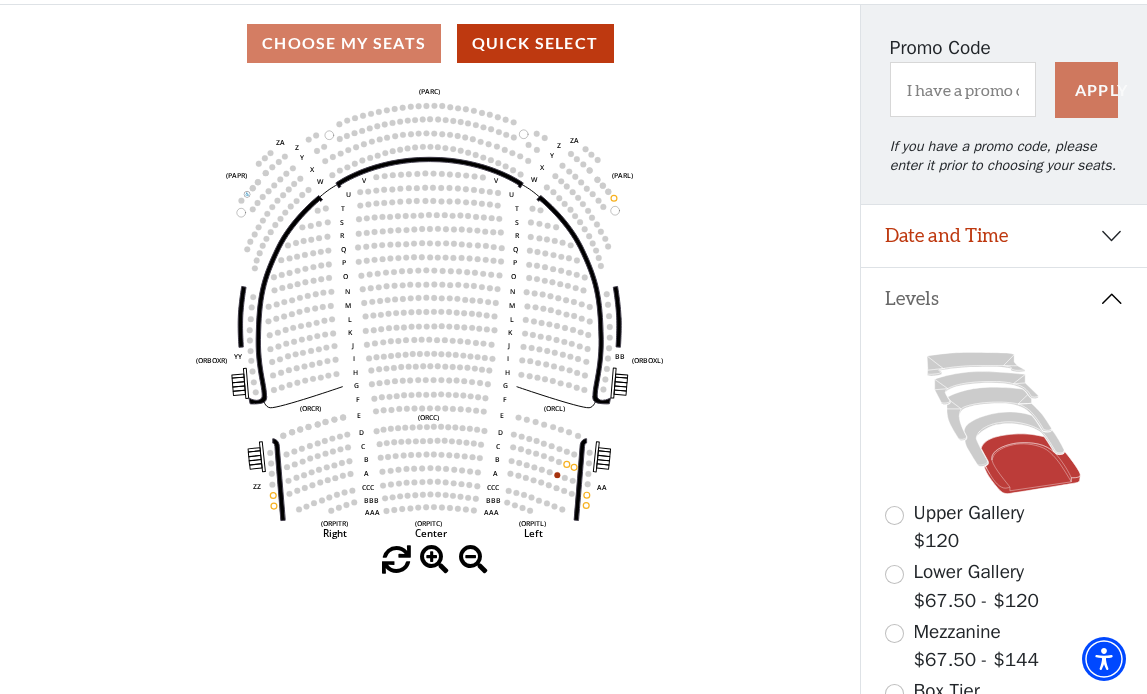 scroll, scrollTop: 171, scrollLeft: 0, axis: vertical 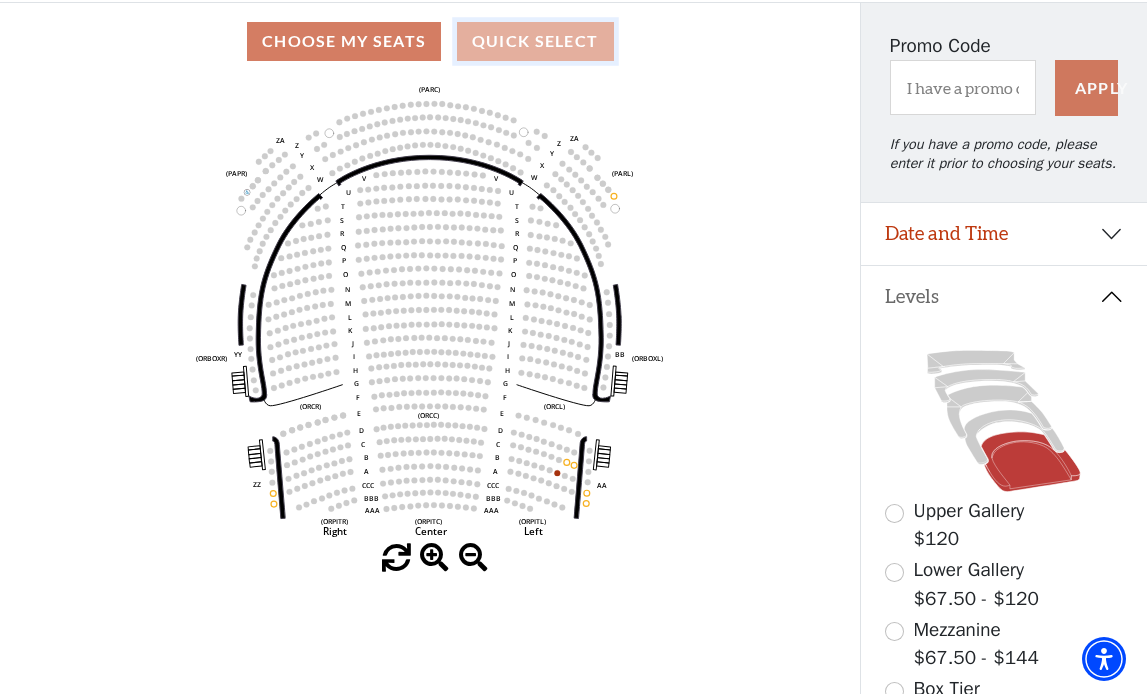 click on "Quick Select" at bounding box center (535, 41) 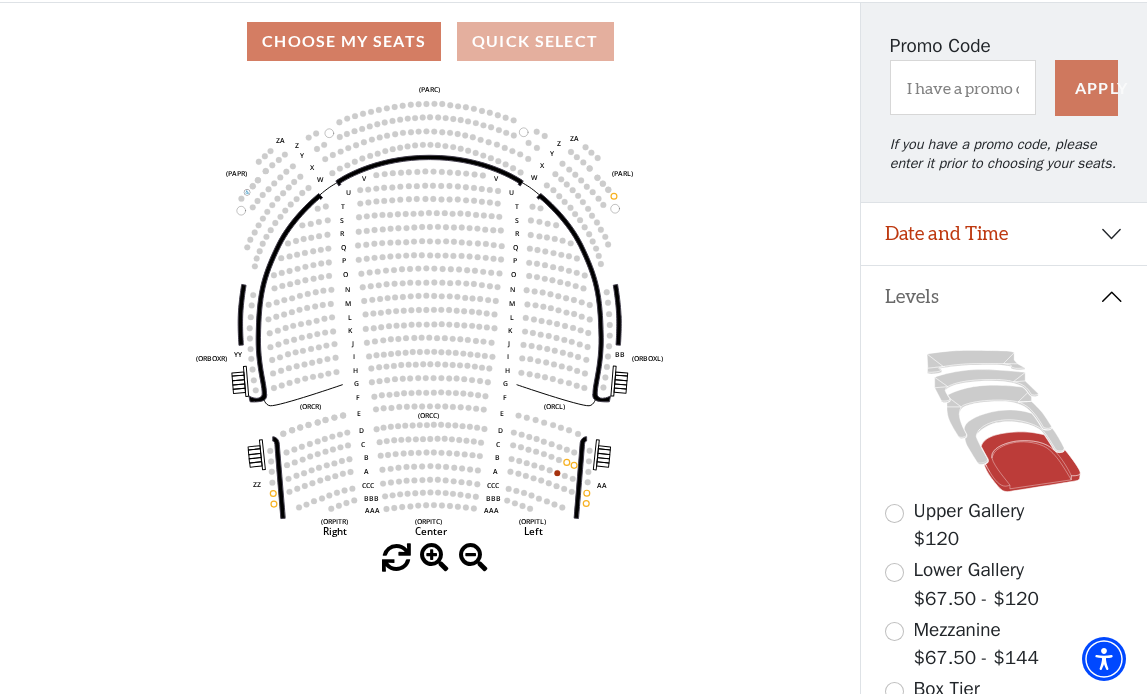 select on "5417" 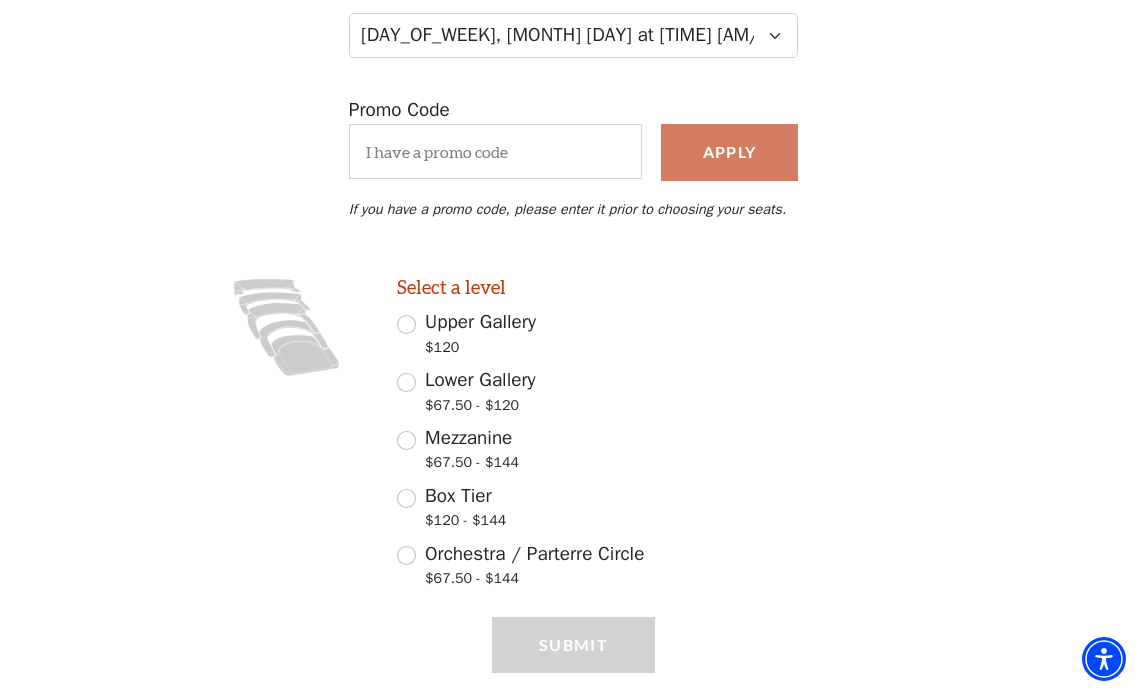 scroll, scrollTop: 396, scrollLeft: 0, axis: vertical 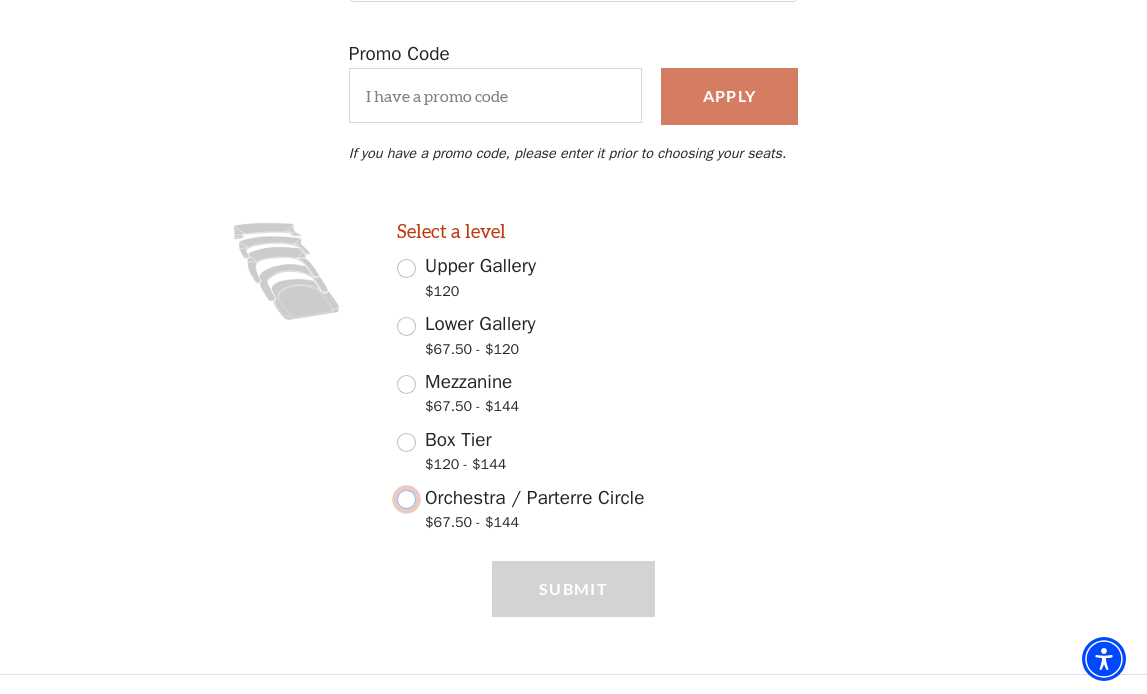 click on "Orchestra / Parterre Circle     $67.50 - $144" at bounding box center [406, 499] 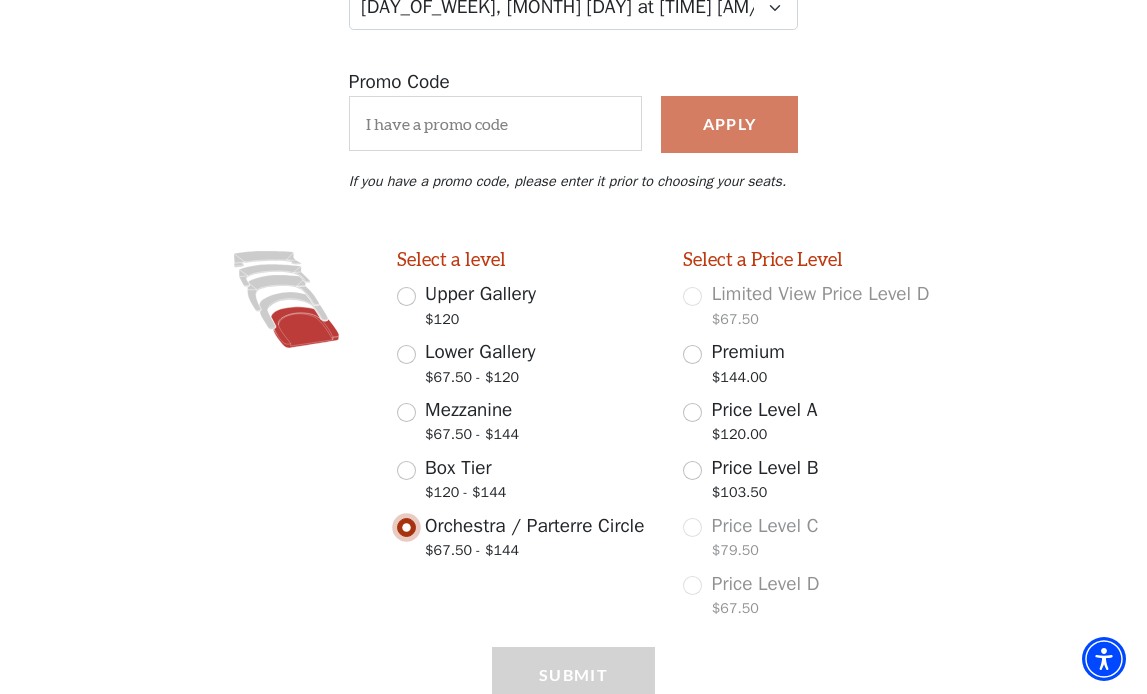 scroll, scrollTop: 335, scrollLeft: 0, axis: vertical 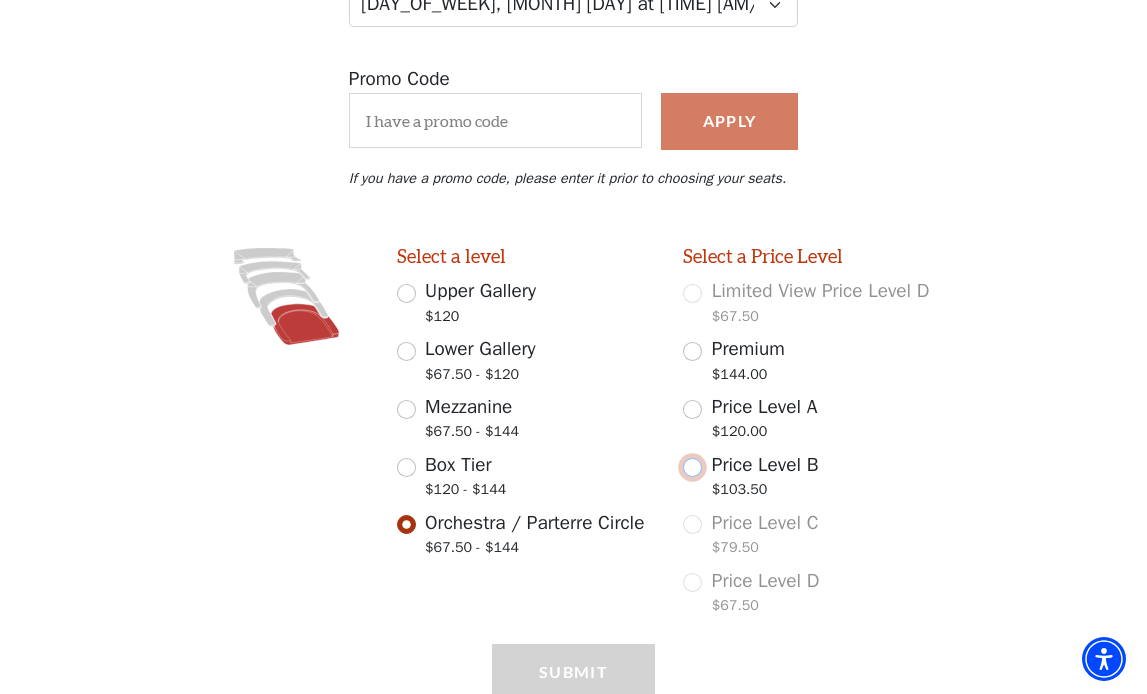 click on "Price Level B $103.50" at bounding box center [692, 467] 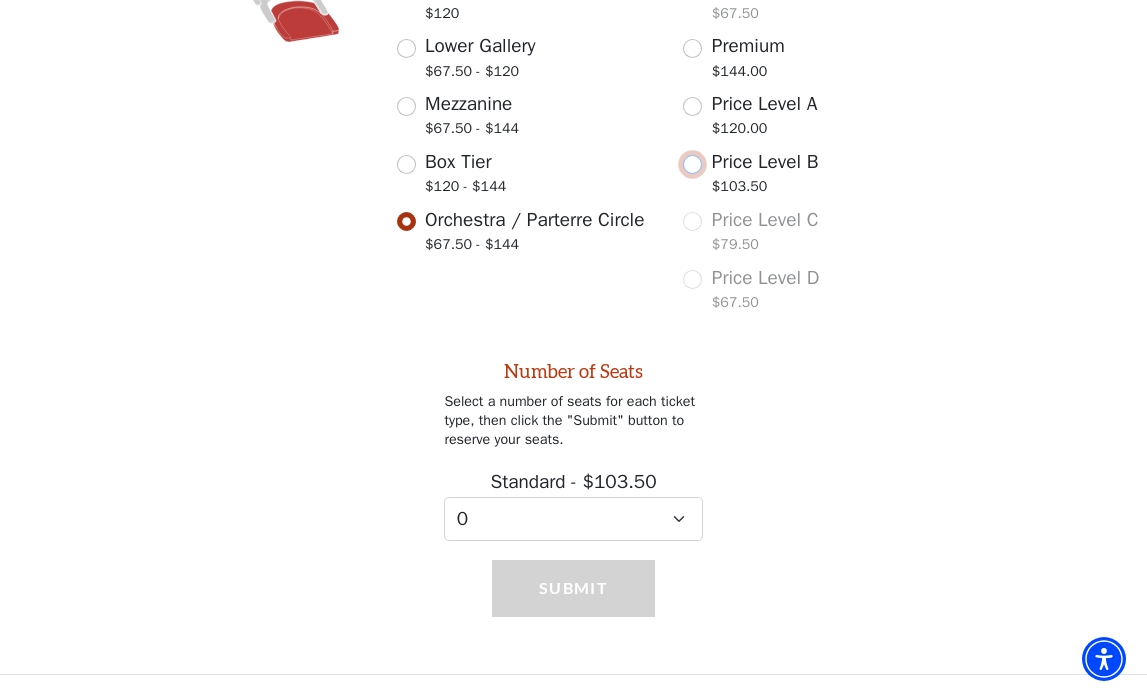 scroll, scrollTop: 667, scrollLeft: 0, axis: vertical 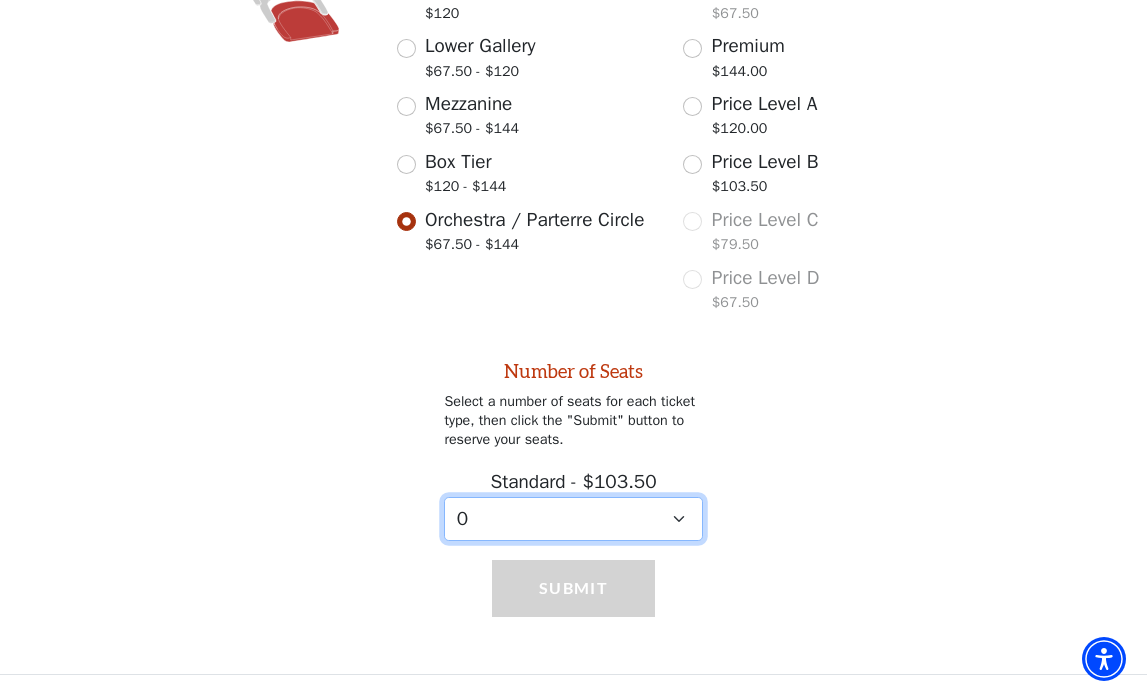 click on "0 1 2 3 4 5 6 7 8 9" at bounding box center [573, 519] 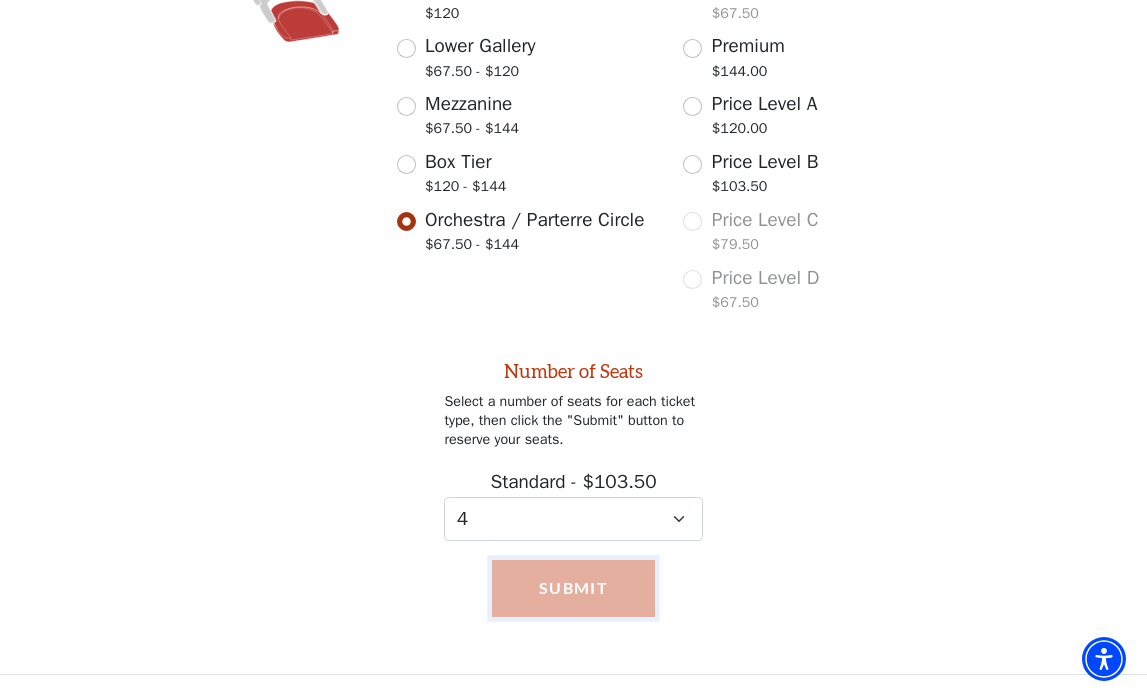 click on "Submit" at bounding box center (573, 588) 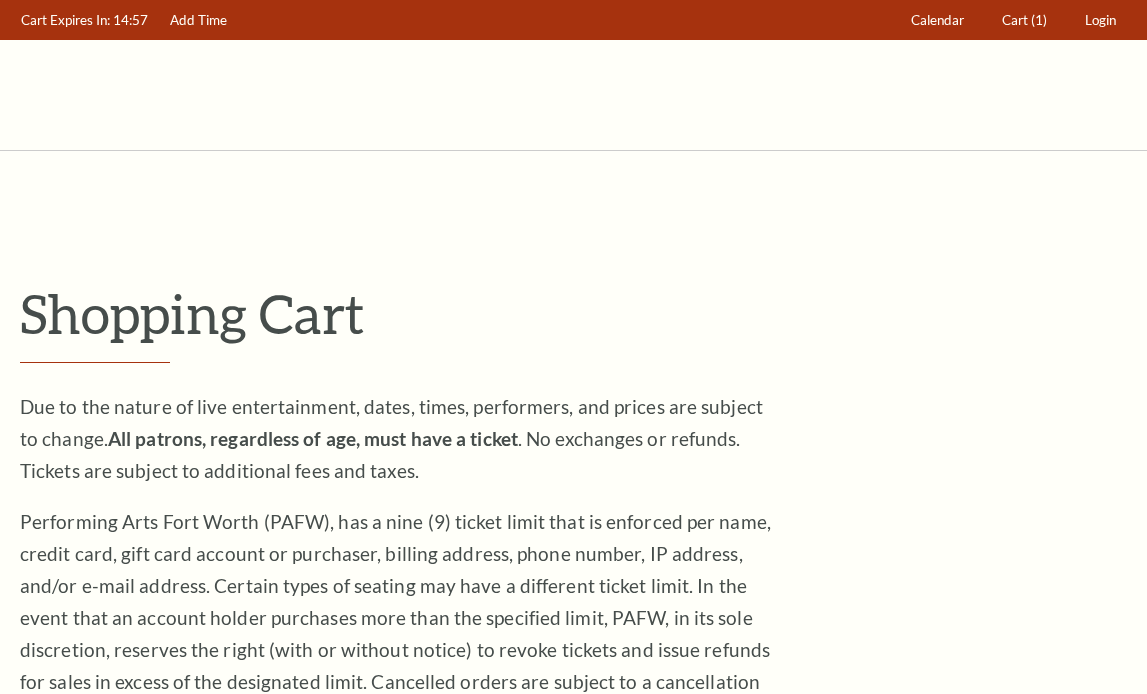 scroll, scrollTop: 0, scrollLeft: 0, axis: both 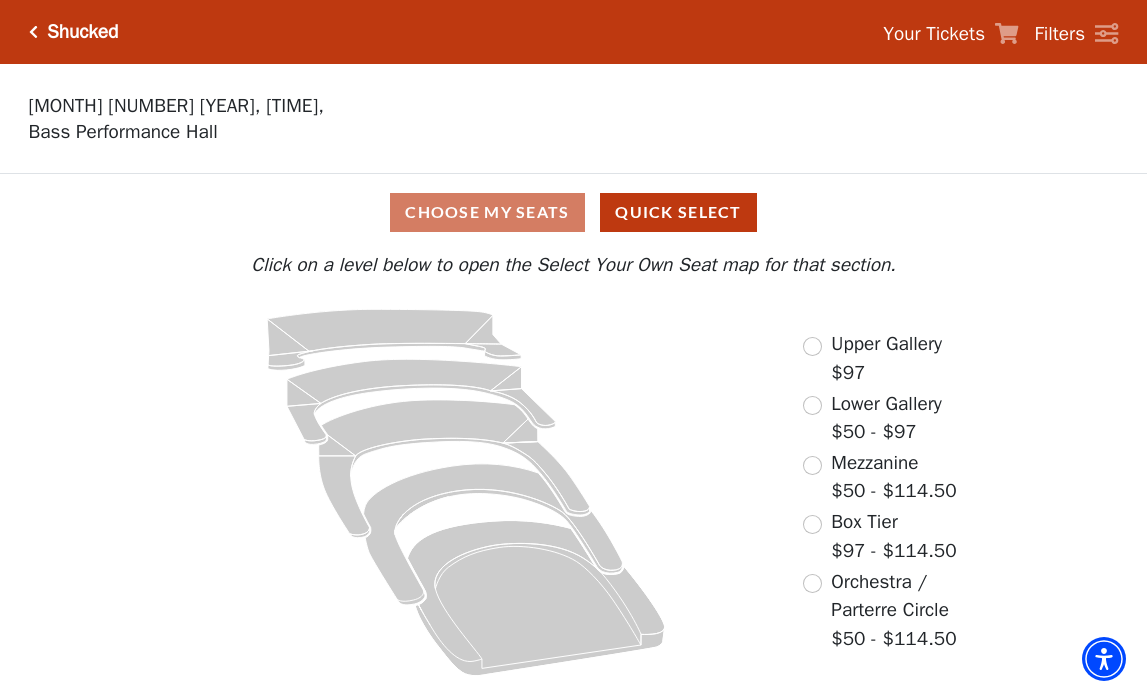 click on "Your Tickets" at bounding box center (934, 34) 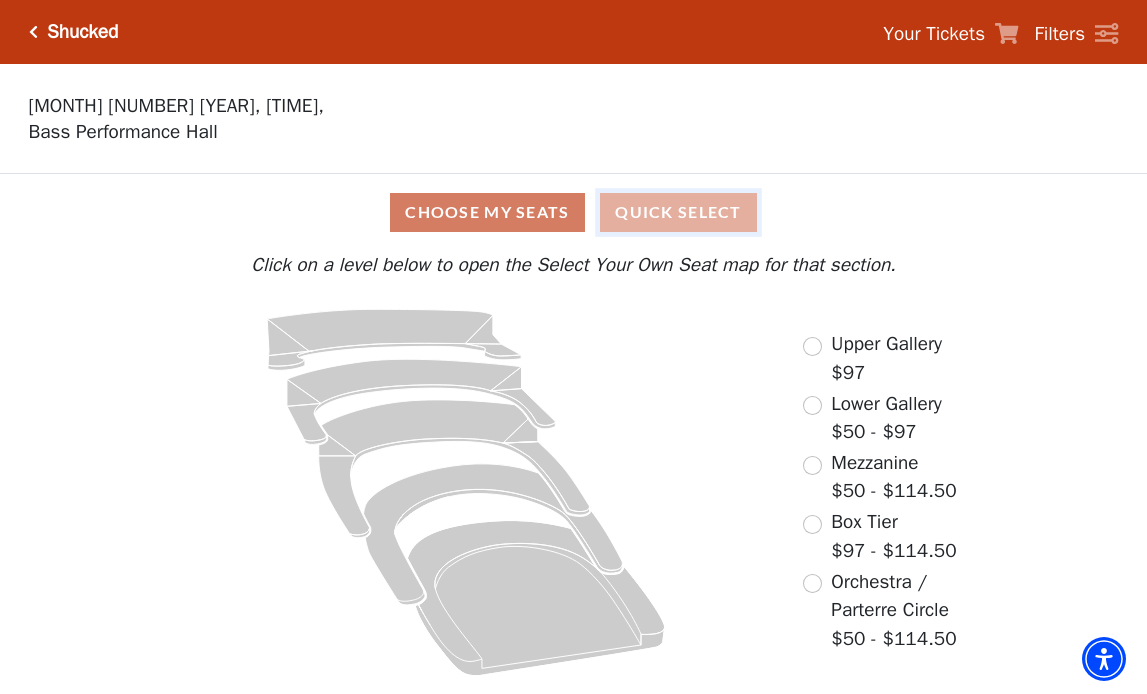 click on "Quick Select" at bounding box center (678, 212) 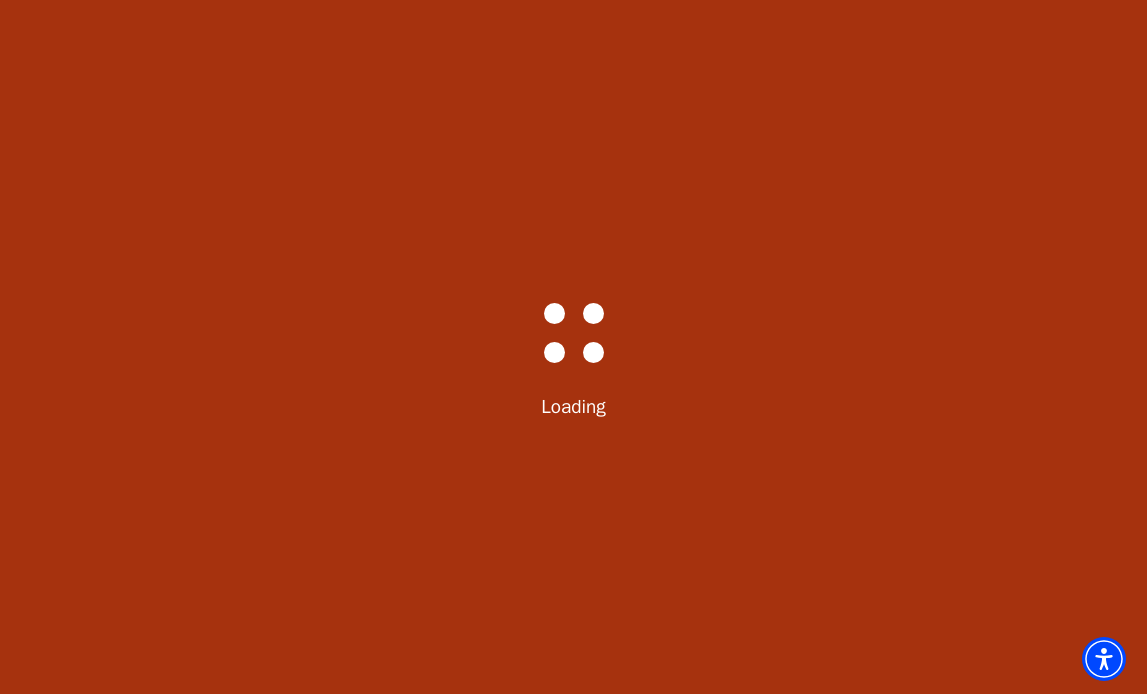 select on "5418" 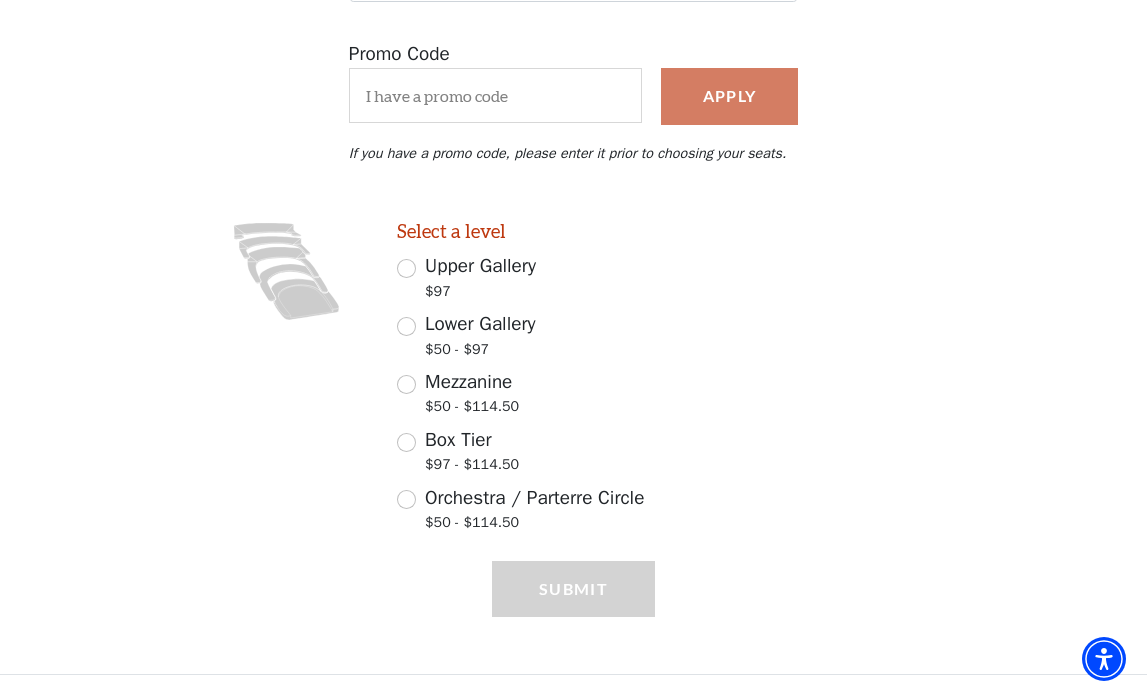 scroll, scrollTop: 396, scrollLeft: 0, axis: vertical 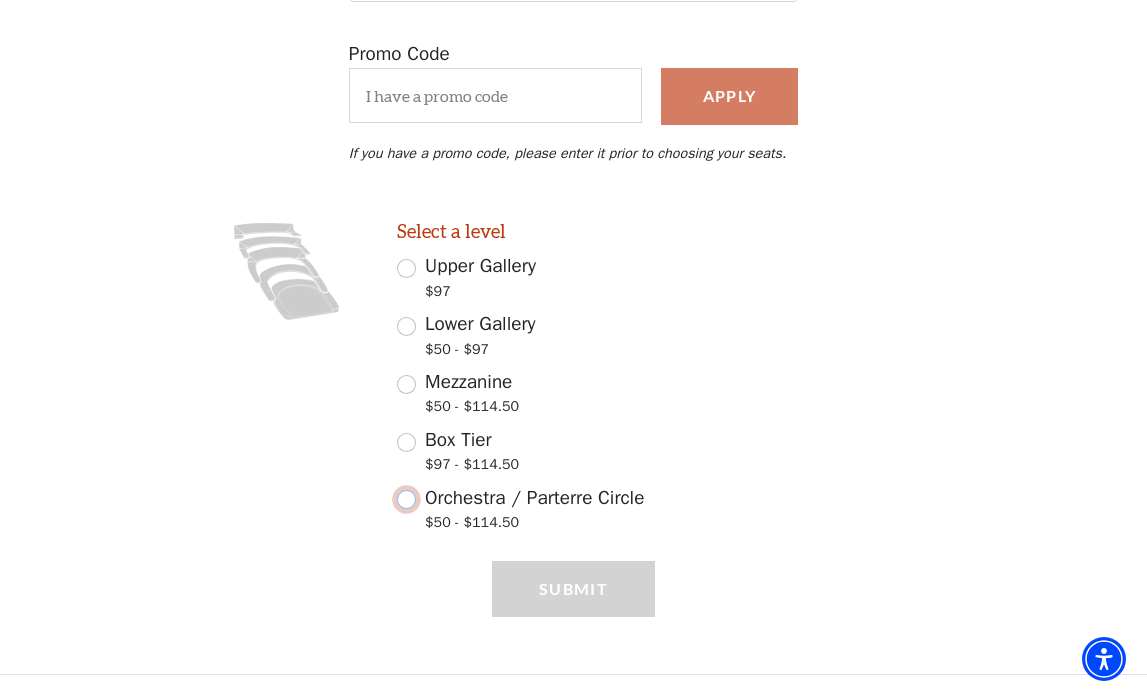 click on "Orchestra / Parterre Circle $50 - $114.50" at bounding box center [406, 499] 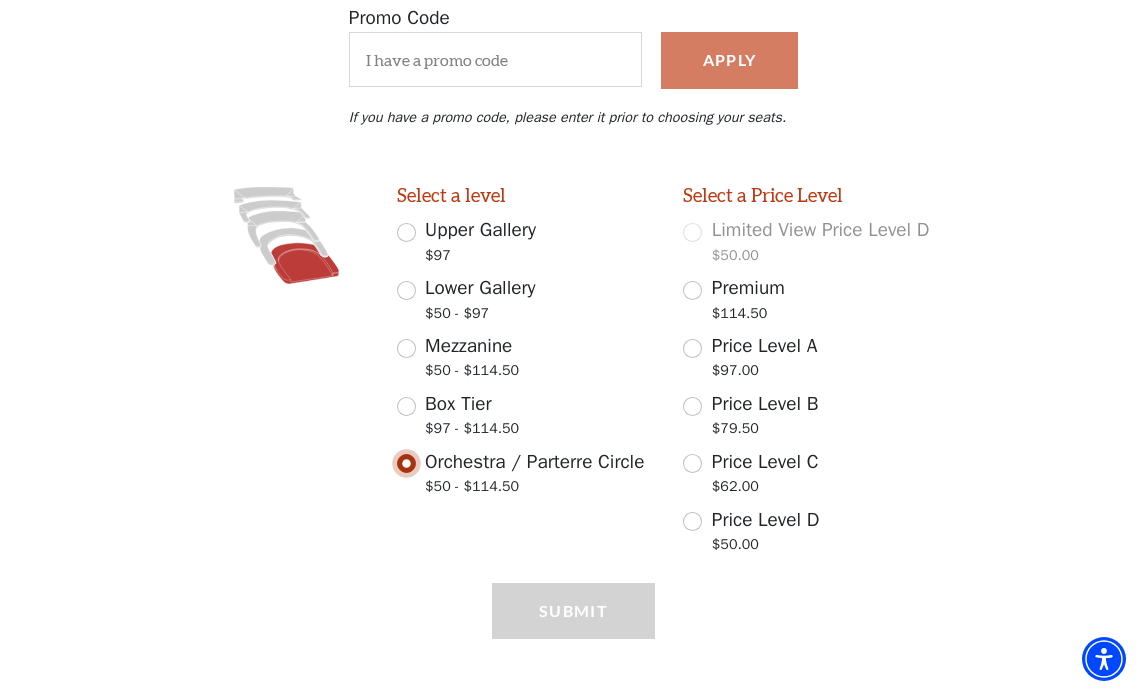 scroll, scrollTop: 454, scrollLeft: 0, axis: vertical 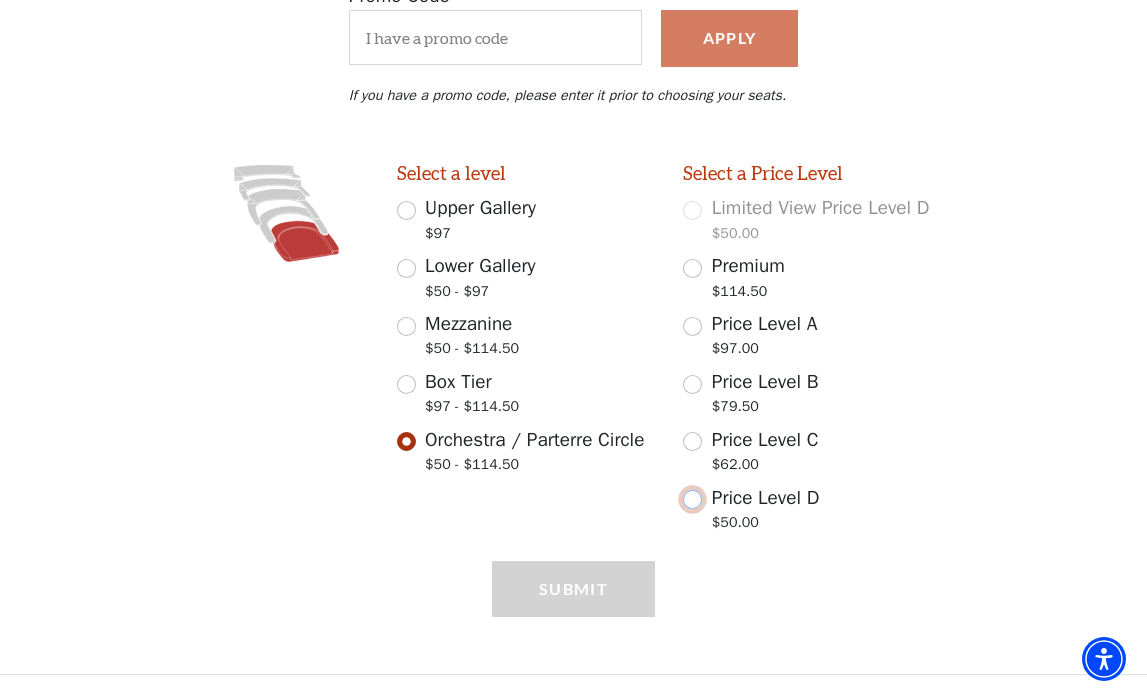 click on "Price Level D $50.00" at bounding box center [692, 499] 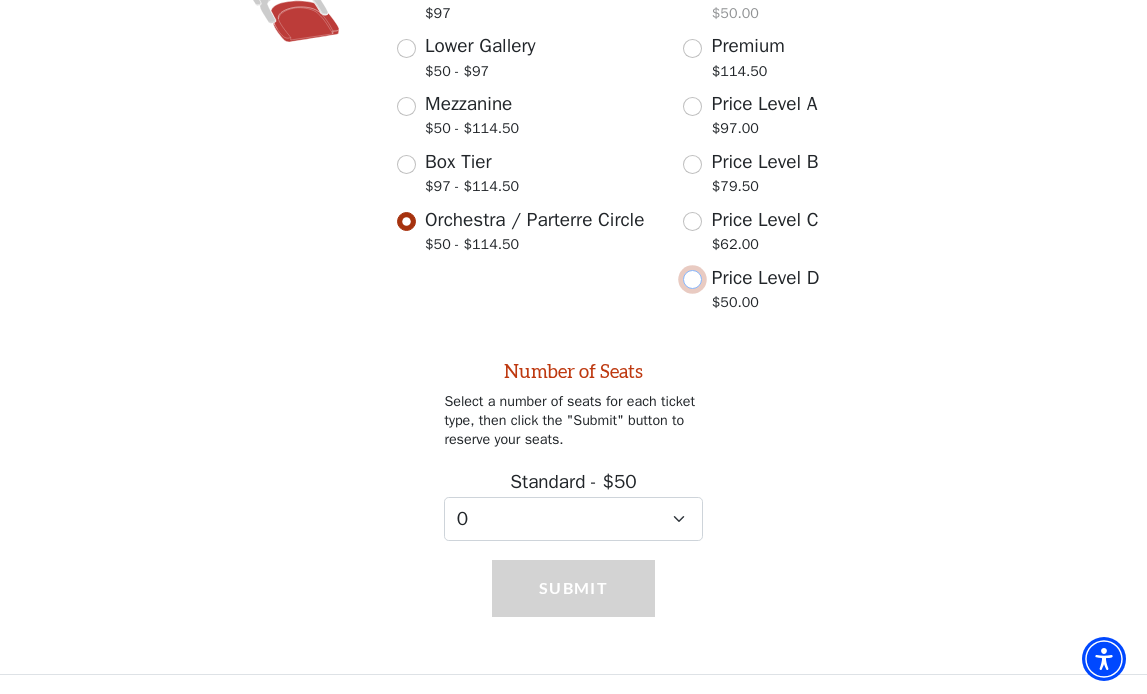 scroll, scrollTop: 667, scrollLeft: 0, axis: vertical 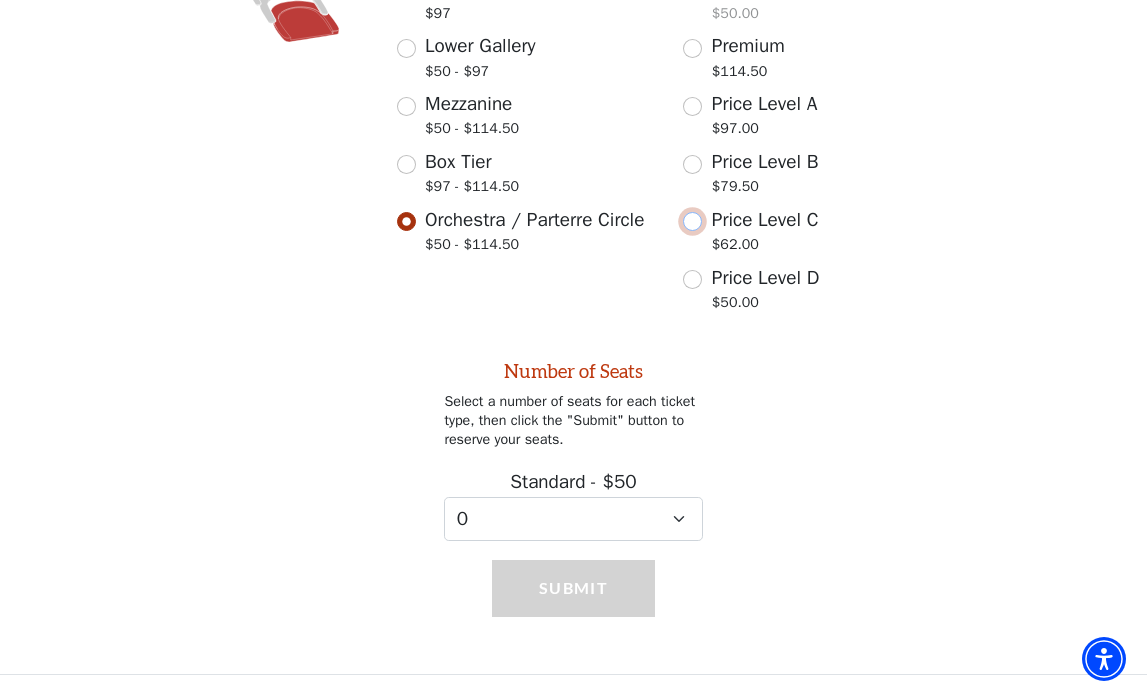 click on "Price Level C $62.00" at bounding box center (692, 221) 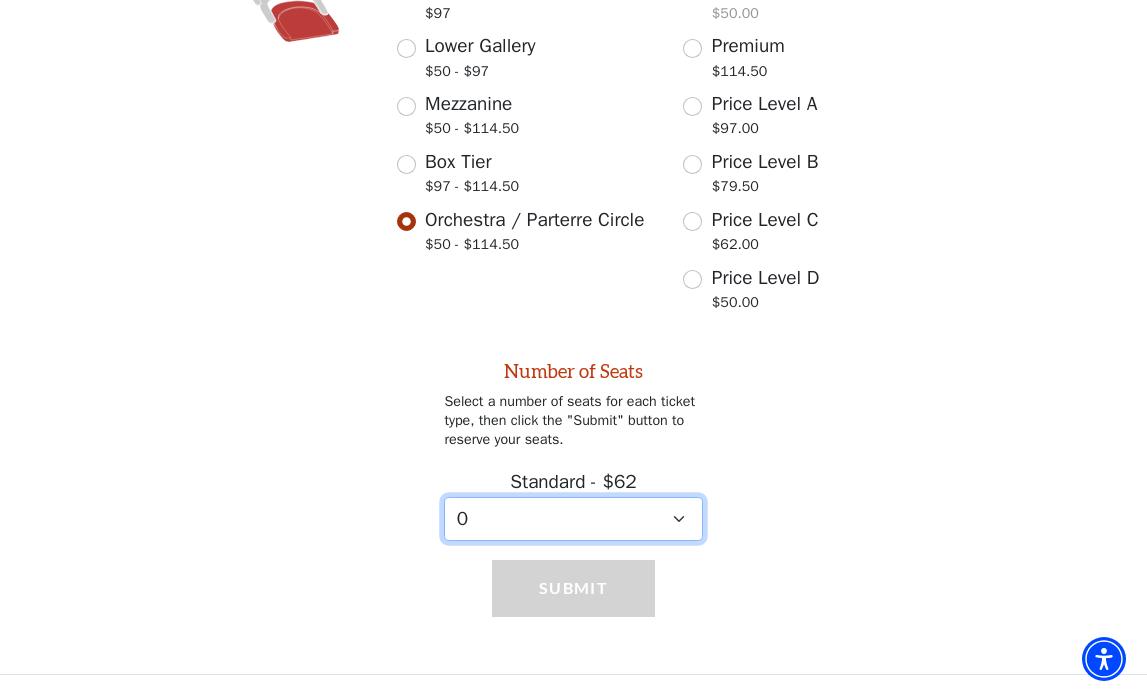 click on "0 1" at bounding box center (573, 519) 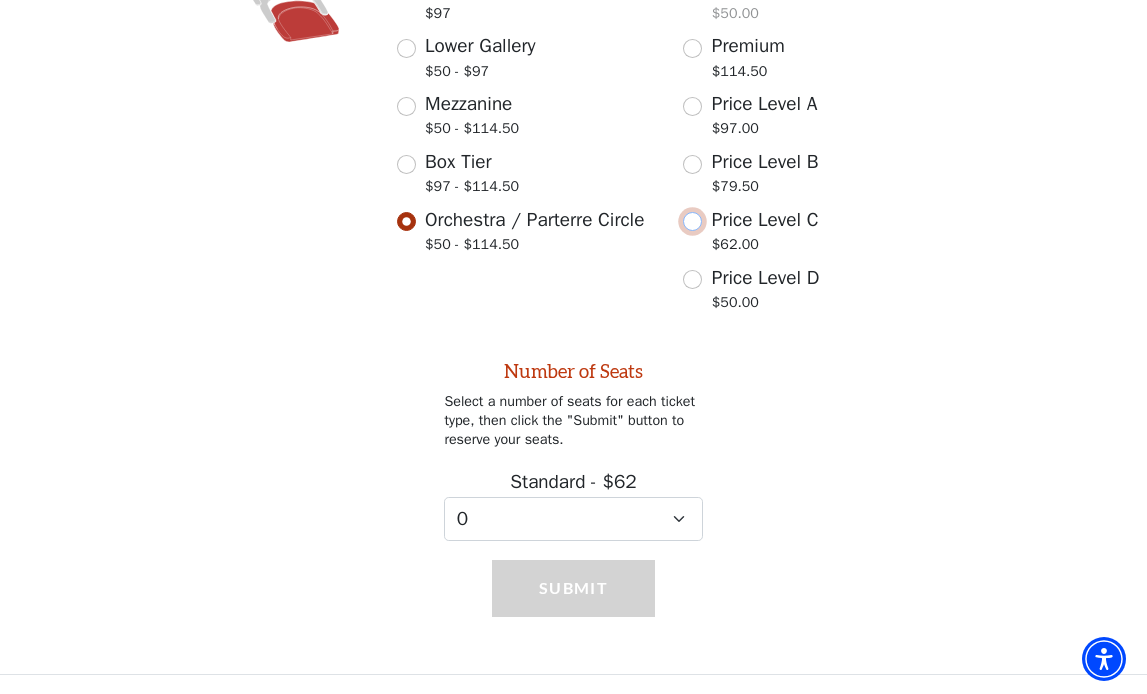 click on "Price Level C $62.00" at bounding box center [692, 221] 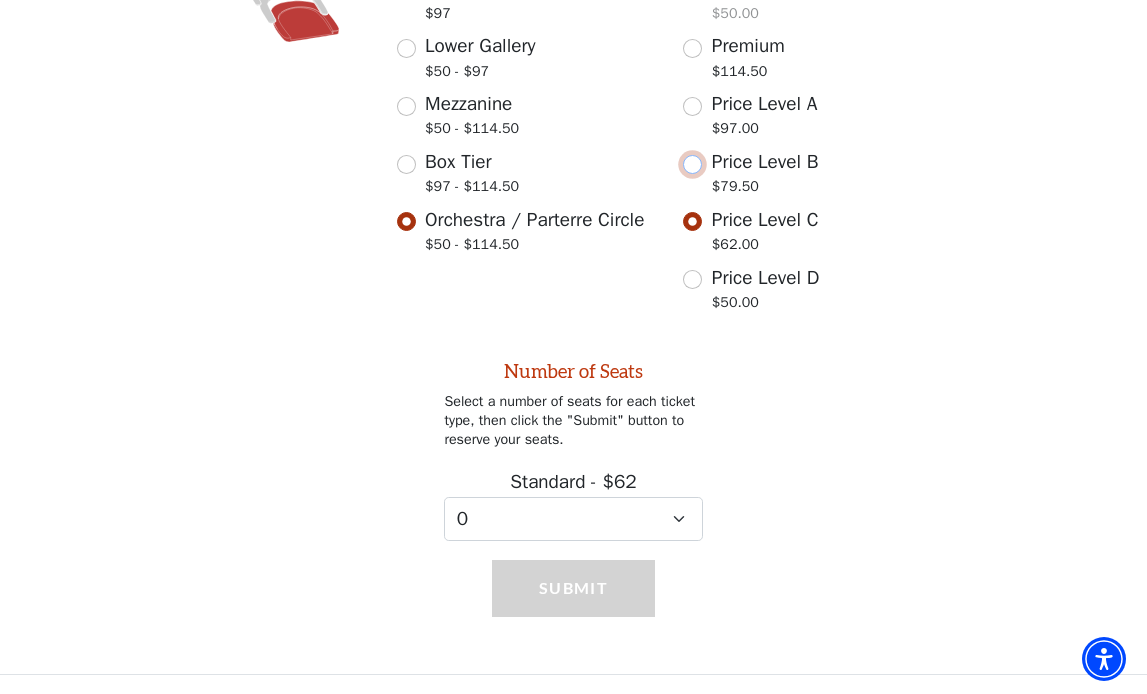click on "Price Level B $79.50" at bounding box center (692, 164) 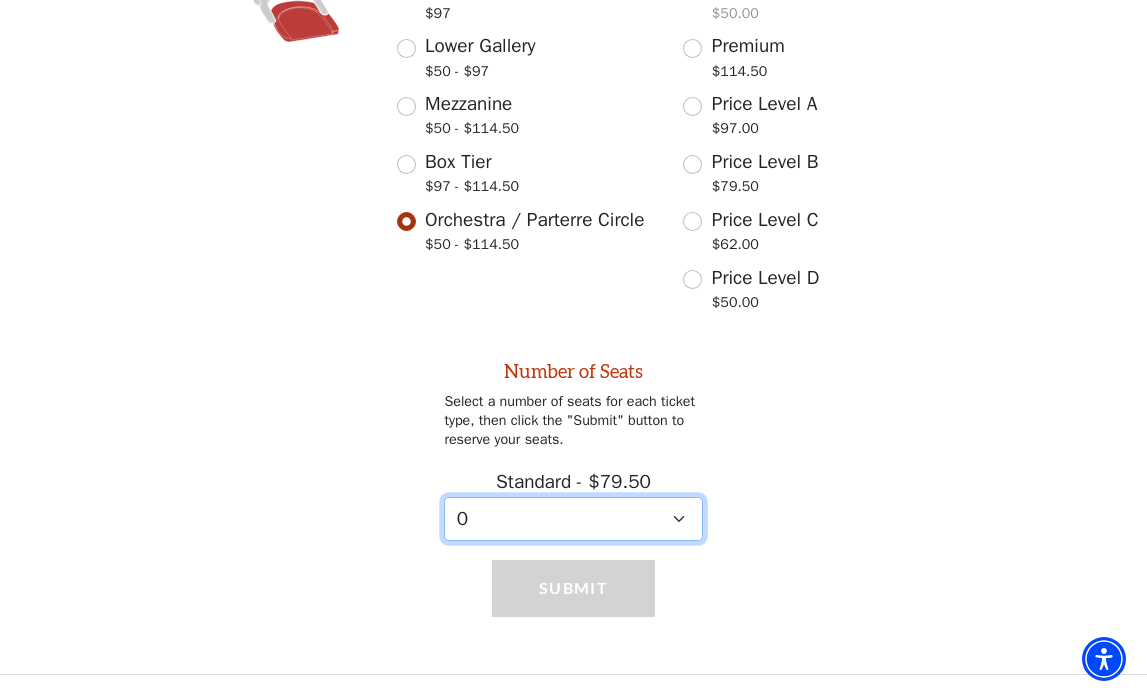 click on "0 1 2 3 4 5 6 7 8" at bounding box center (573, 519) 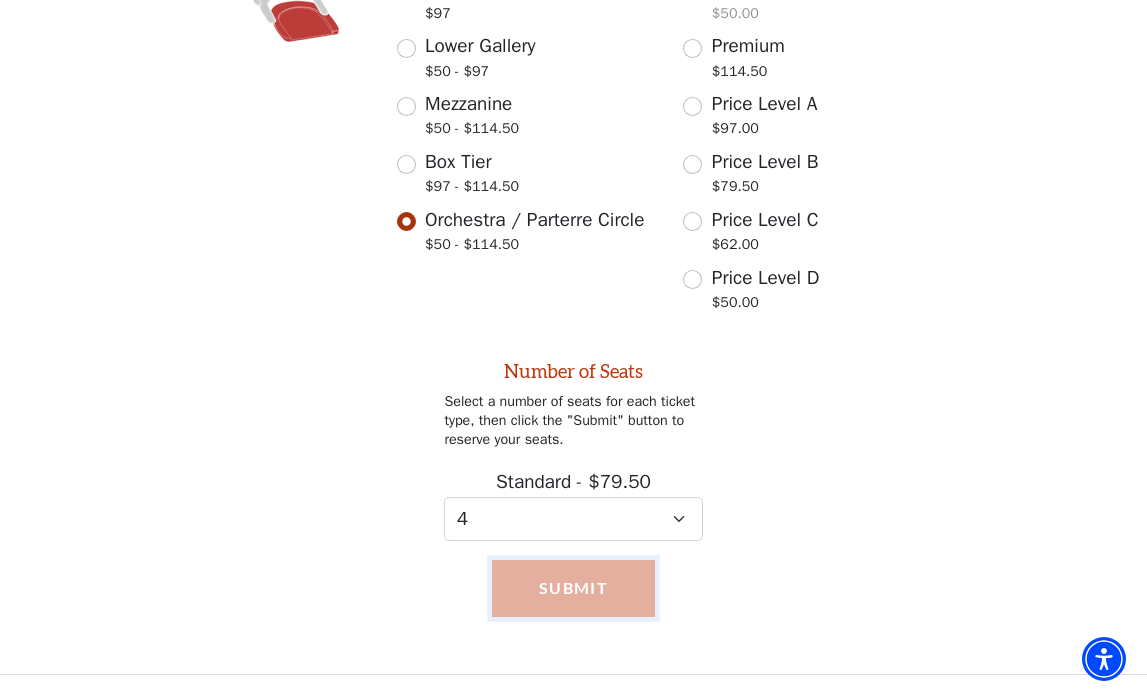 click on "Submit" at bounding box center [573, 588] 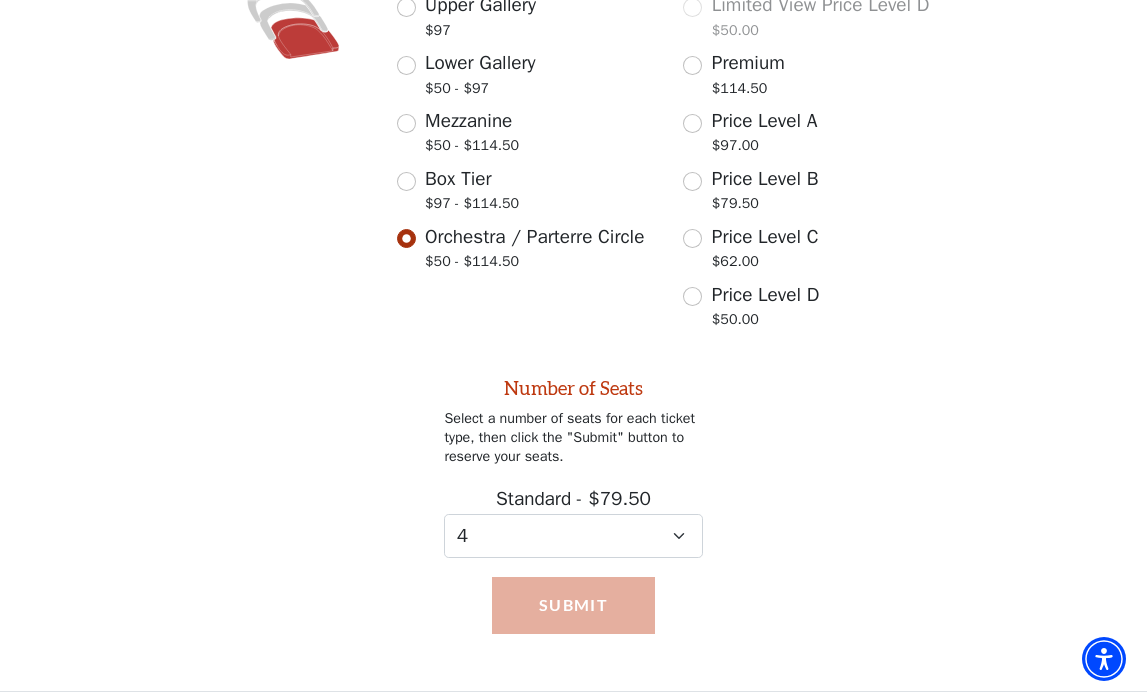 scroll, scrollTop: 619, scrollLeft: 0, axis: vertical 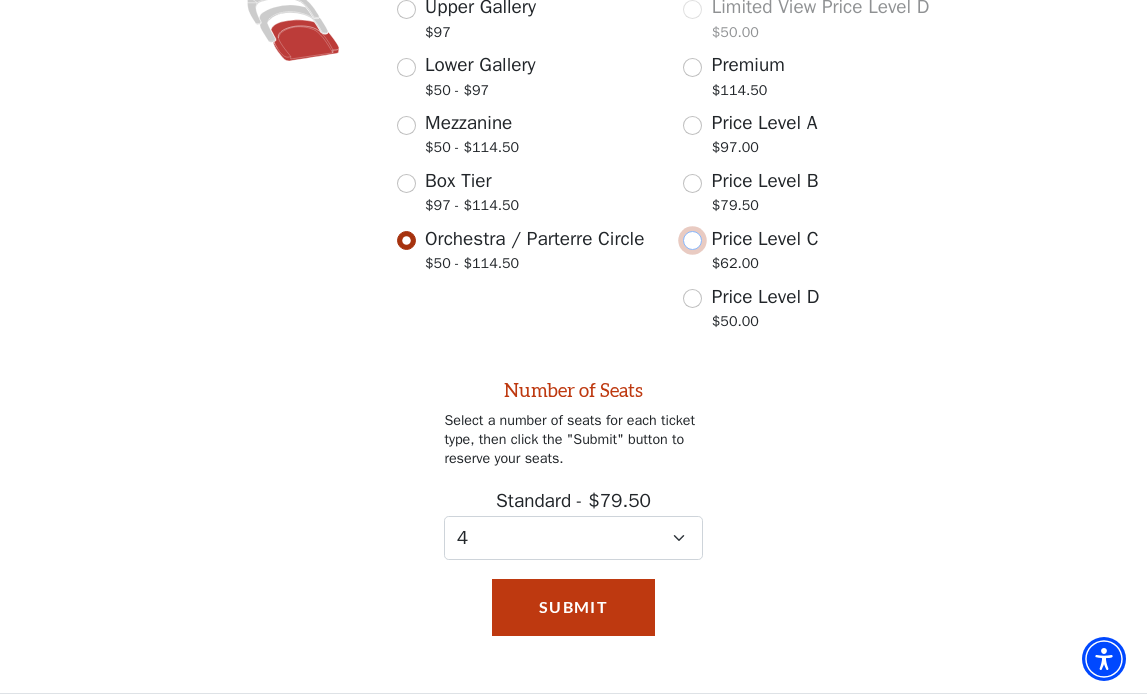 click on "Price Level C $62.00" at bounding box center (692, 240) 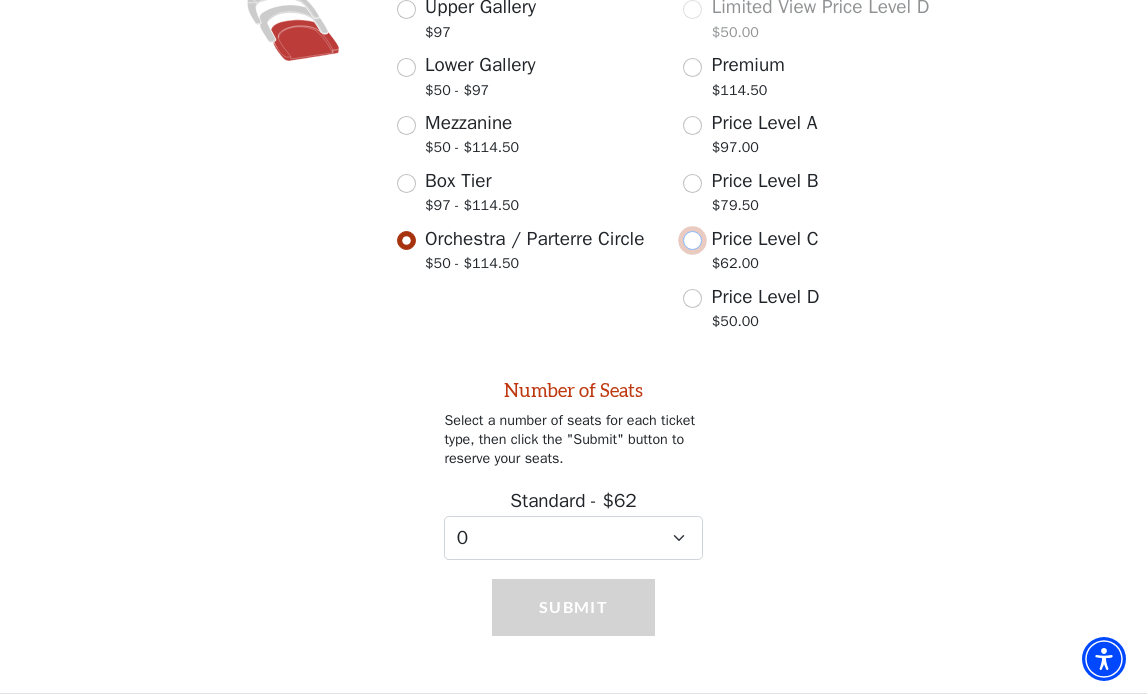 scroll, scrollTop: 774, scrollLeft: 0, axis: vertical 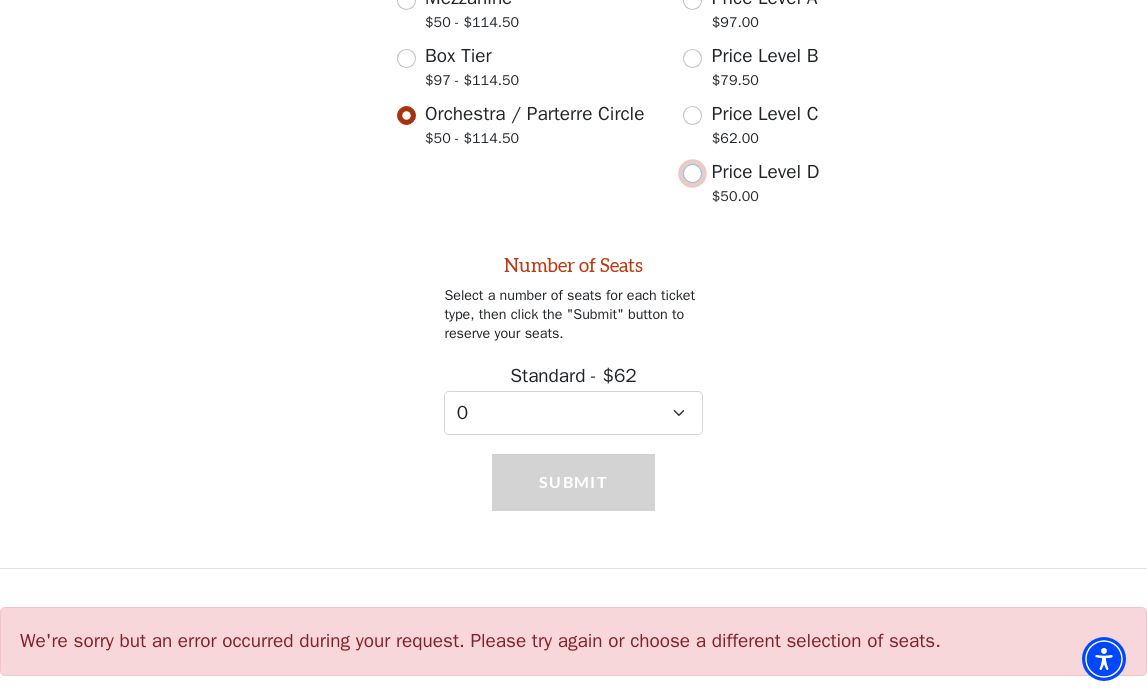 click on "Price Level D $50.00" at bounding box center (692, 173) 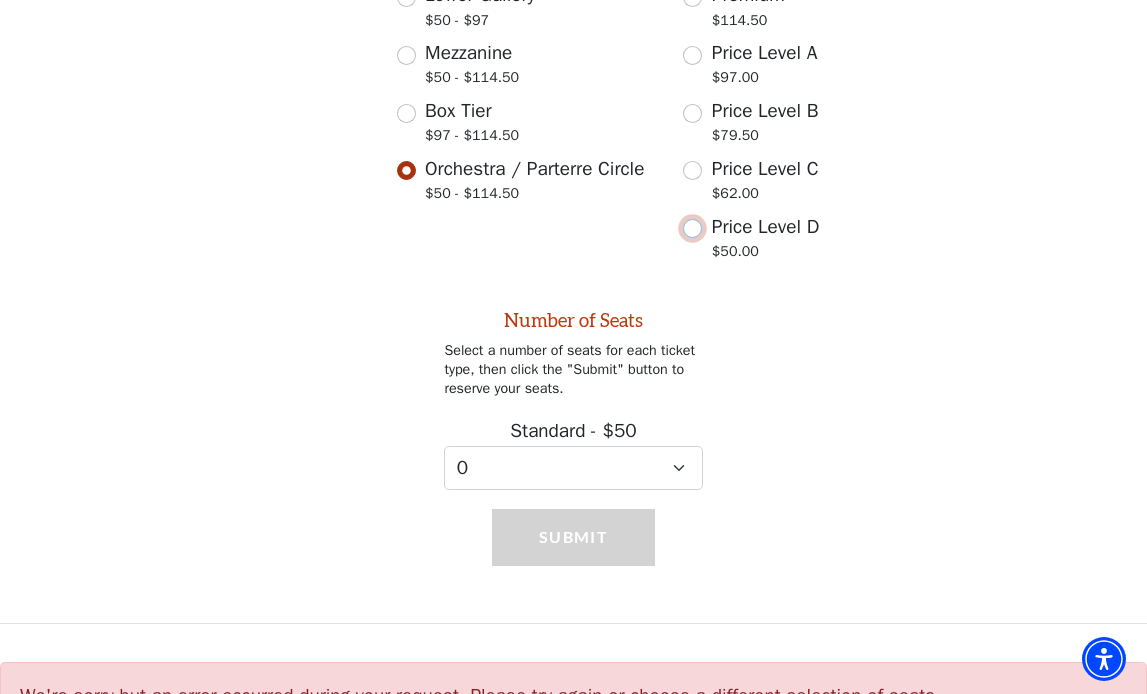 scroll, scrollTop: 682, scrollLeft: 0, axis: vertical 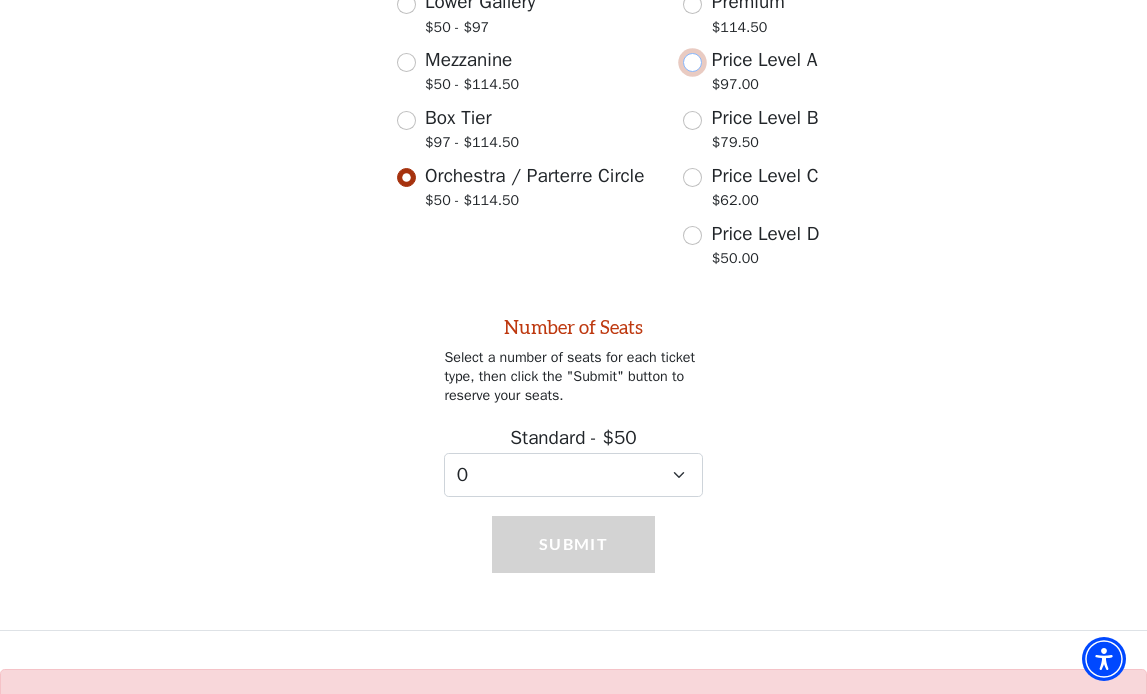 click on "Price Level A $97.00" at bounding box center (692, 62) 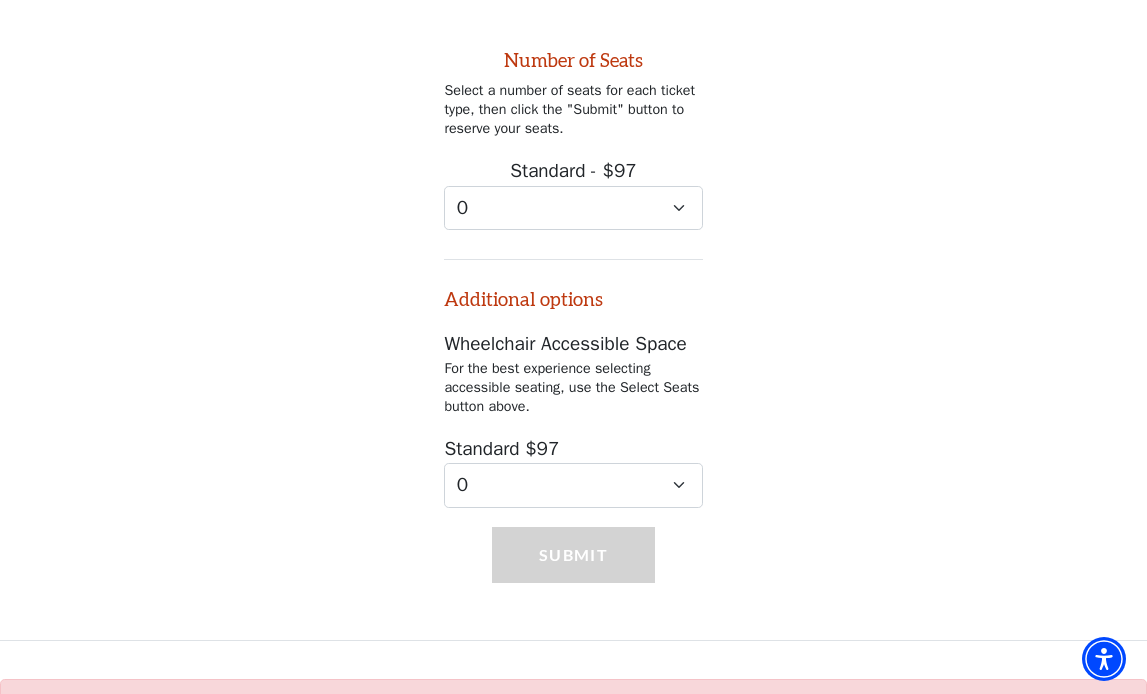 scroll, scrollTop: 1074, scrollLeft: 0, axis: vertical 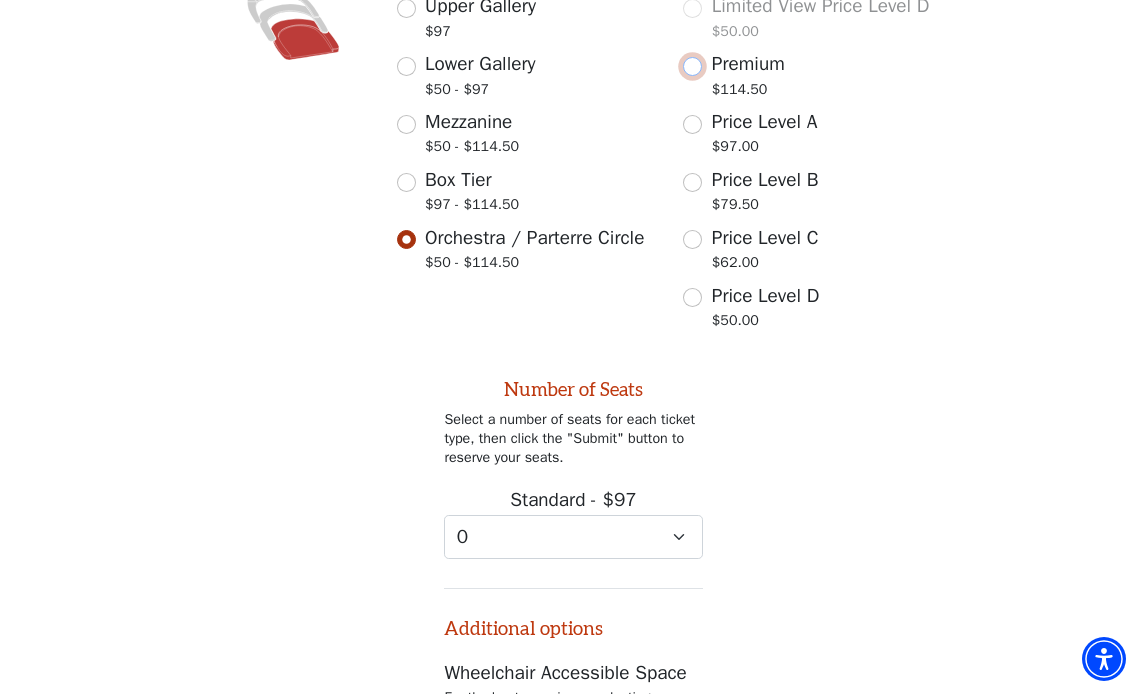 click on "Premium $114.50" at bounding box center (692, 66) 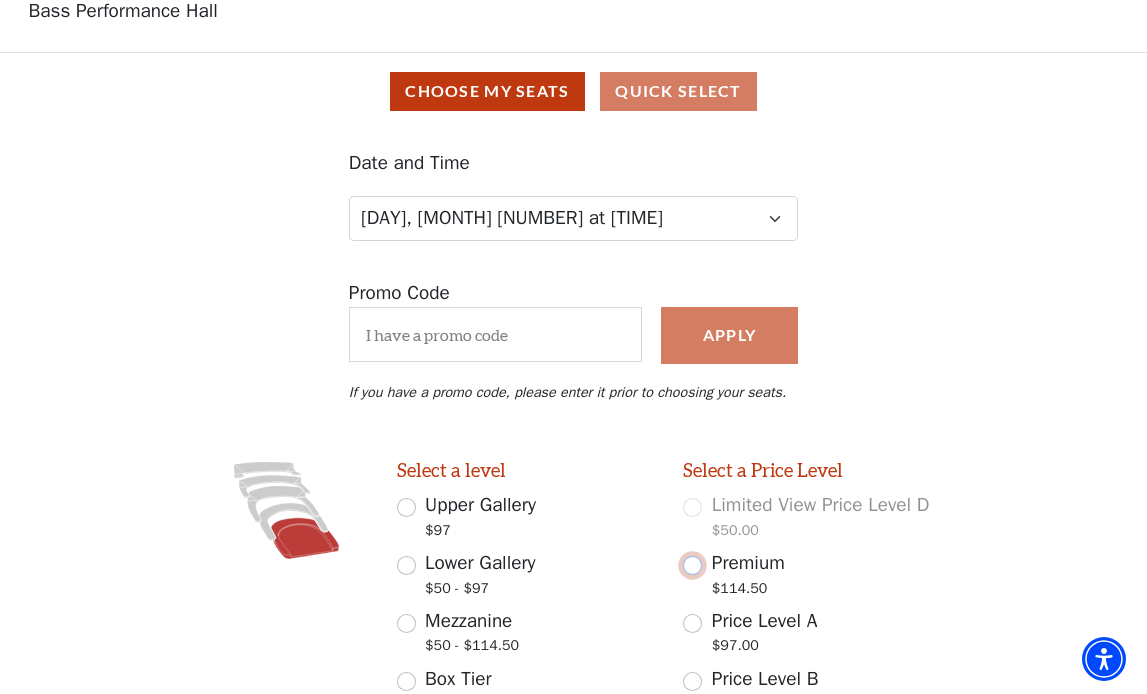 scroll, scrollTop: 0, scrollLeft: 0, axis: both 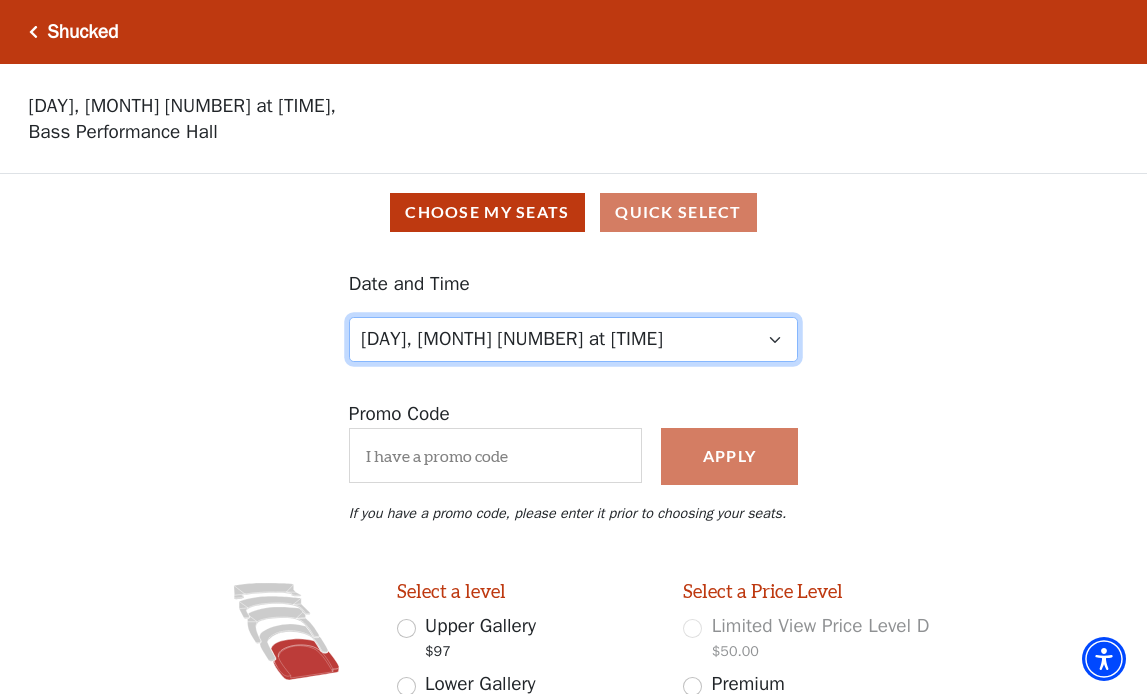 click on "[DAY], [MONTH] [NUMBER] at [TIME] [DAY], [MONTH] [NUMBER] at [TIME] [DAY], [MONTH] [NUMBER] at [TIME] [DAY], [MONTH] [NUMBER] at [TIME]" at bounding box center [573, 339] 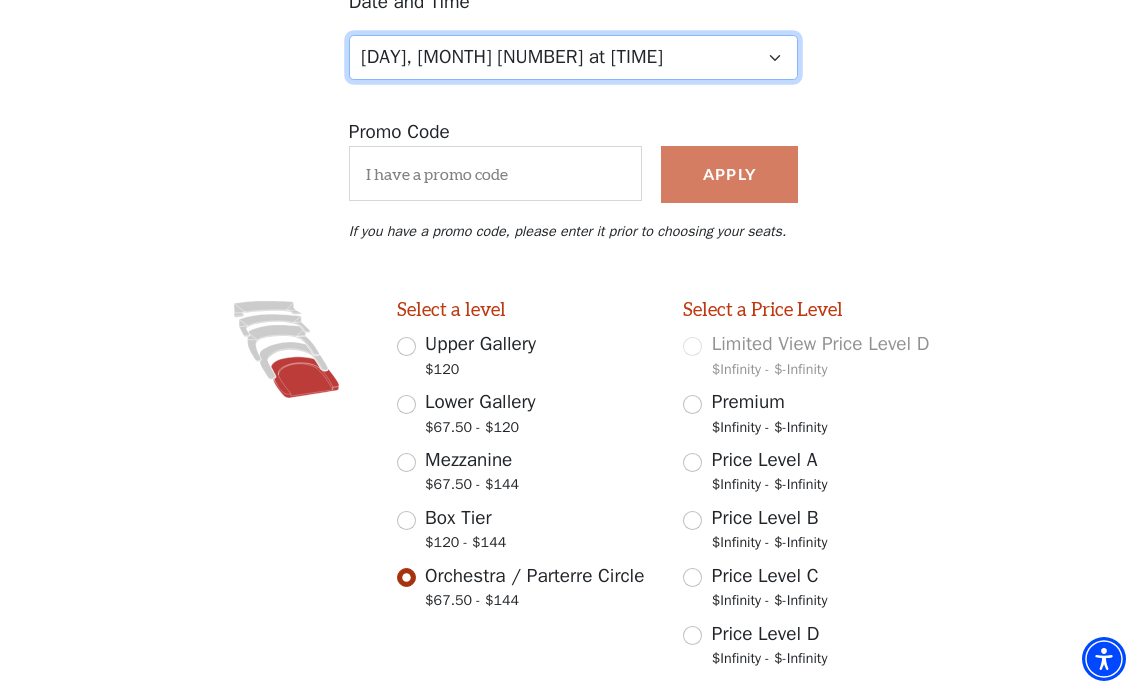 scroll, scrollTop: 454, scrollLeft: 0, axis: vertical 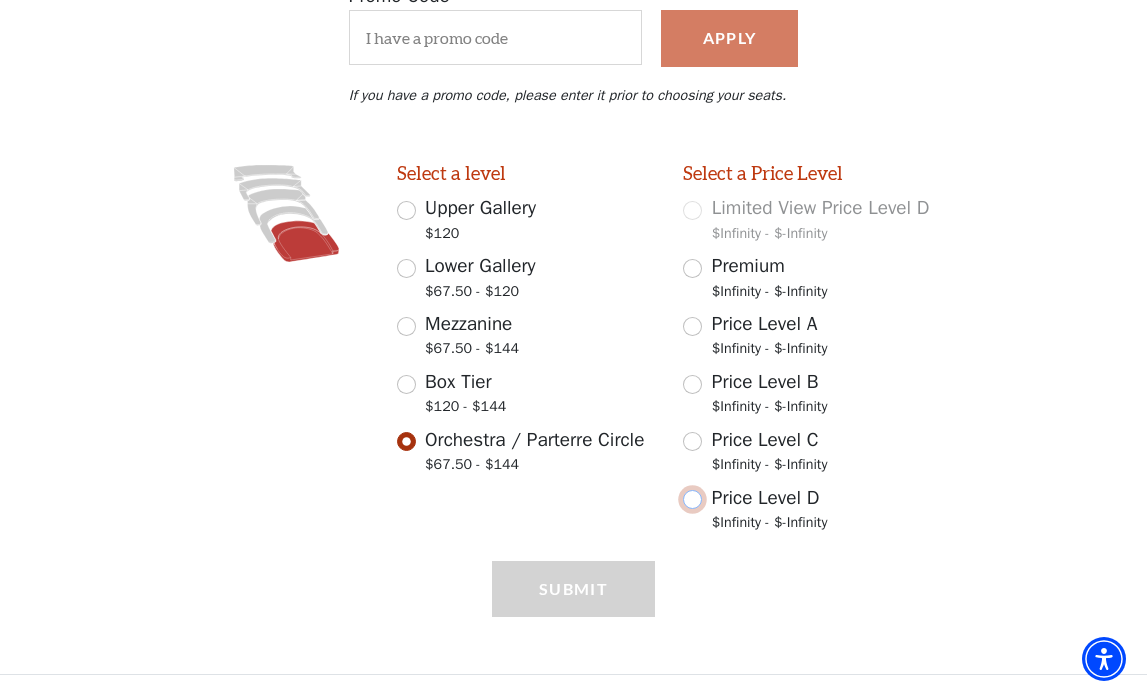 click on "Price Level D $Infinity - $-Infinity" at bounding box center [692, 499] 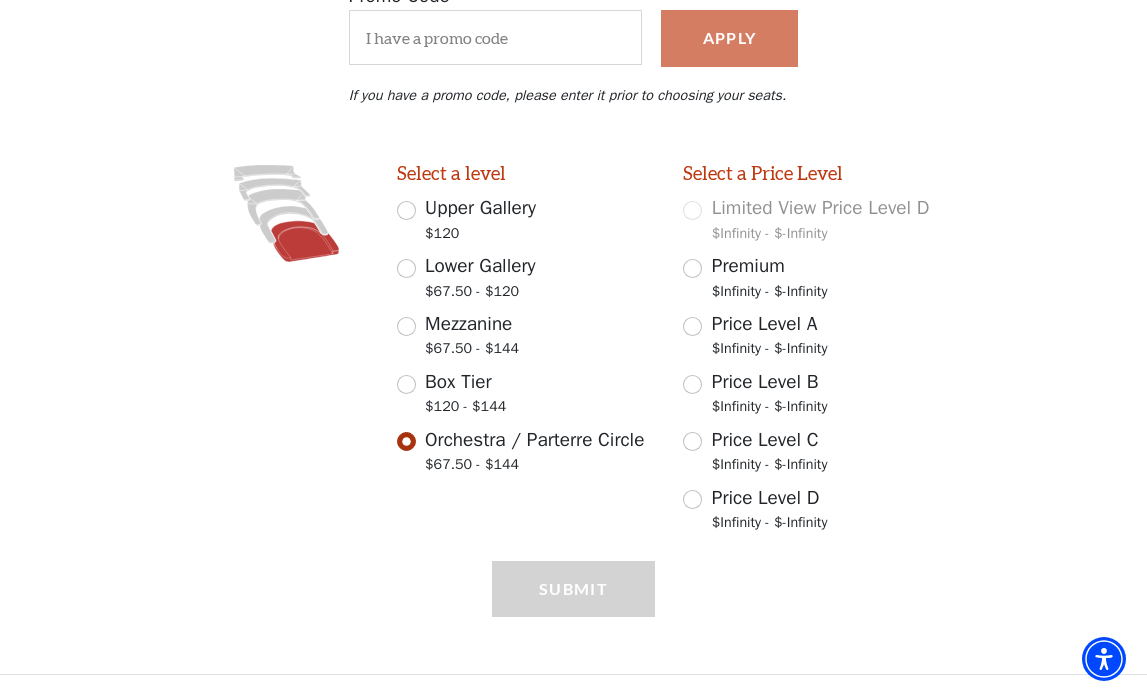 click on "Submit" at bounding box center [573, 617] 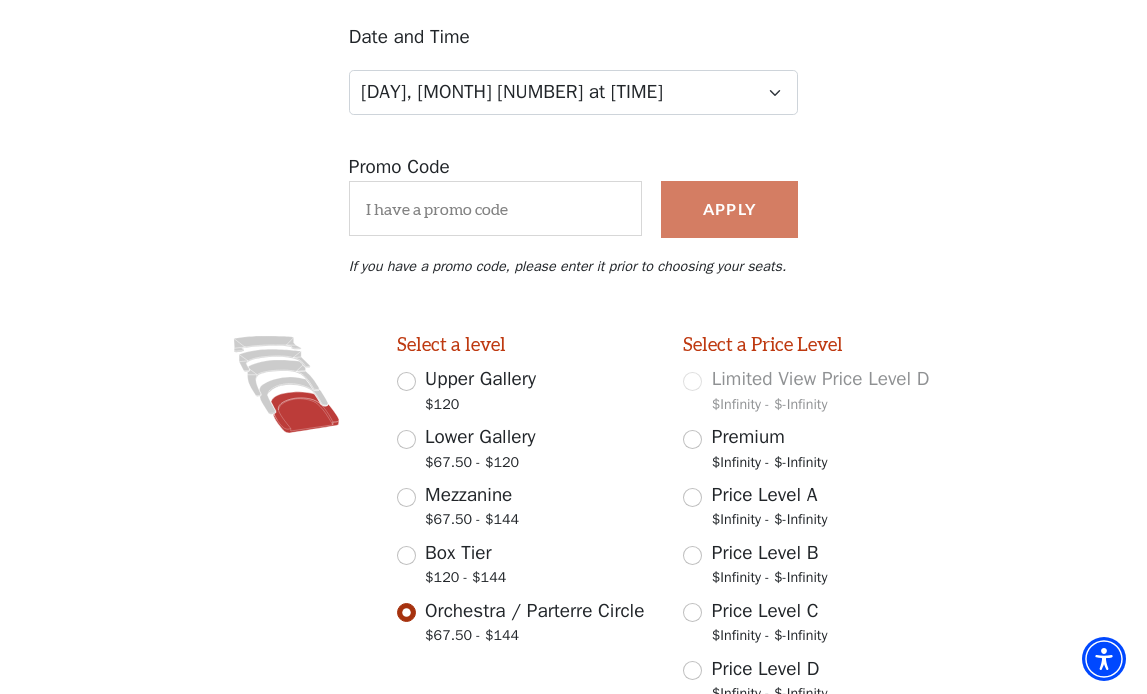 scroll, scrollTop: 0, scrollLeft: 0, axis: both 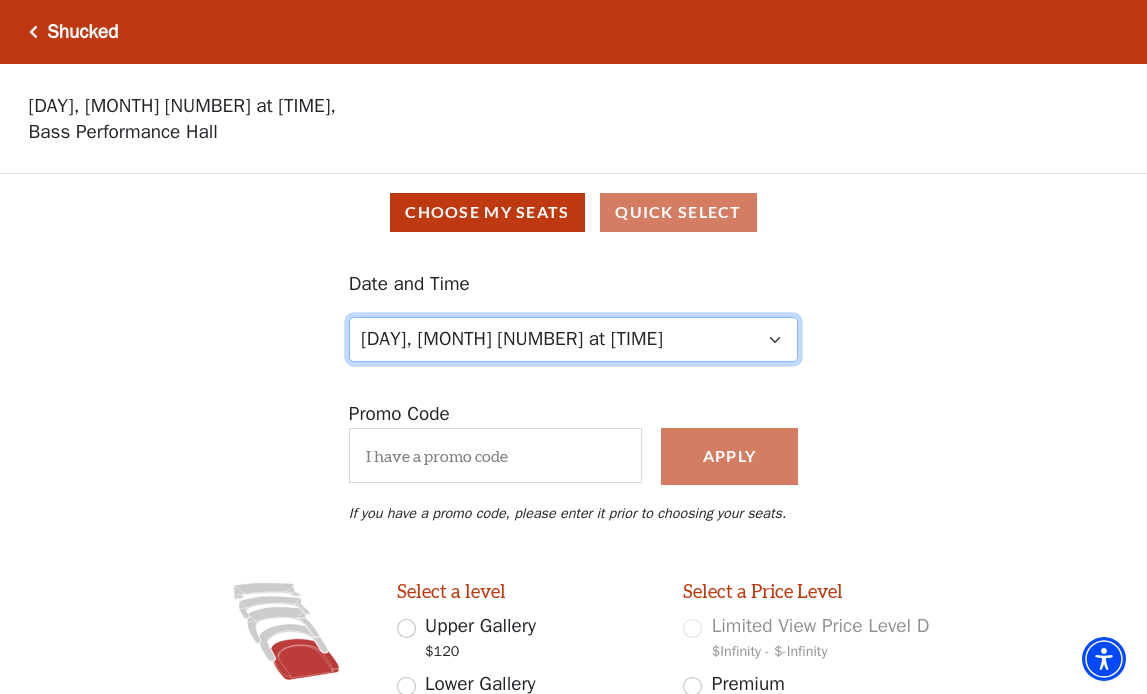 click on "[DAY], [MONTH] [NUMBER] at [TIME] [DAY], [MONTH] [NUMBER] at [TIME] [DAY], [MONTH] [NUMBER] at [TIME] [DAY], [MONTH] [NUMBER] at [TIME]" at bounding box center [573, 339] 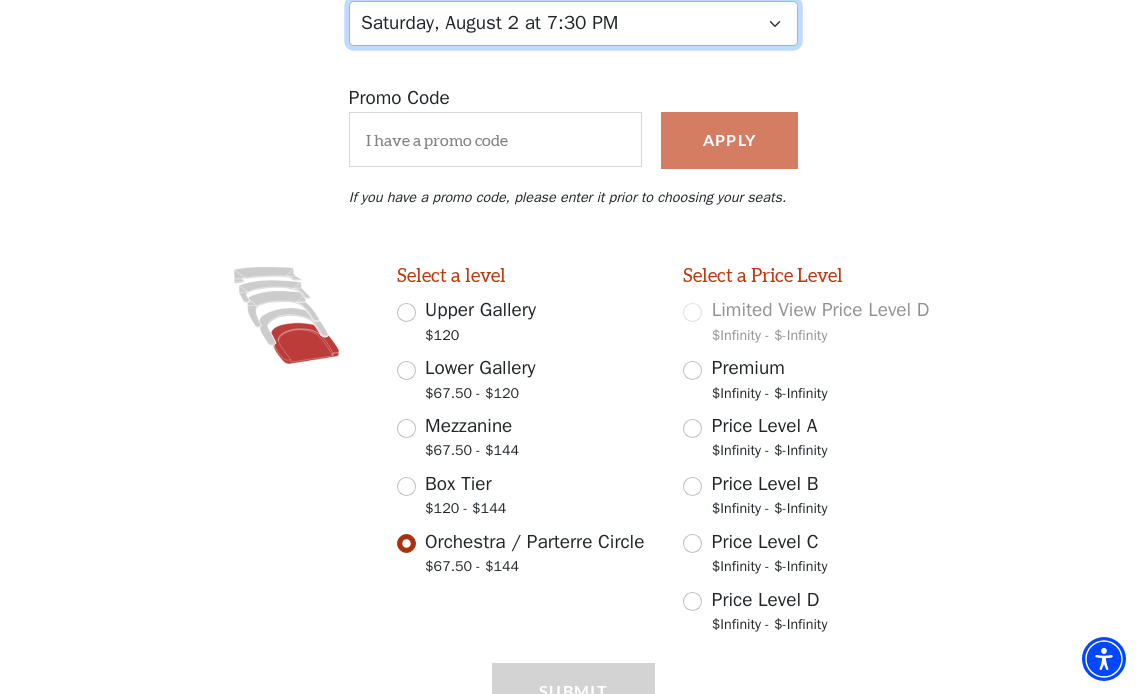 scroll, scrollTop: 454, scrollLeft: 0, axis: vertical 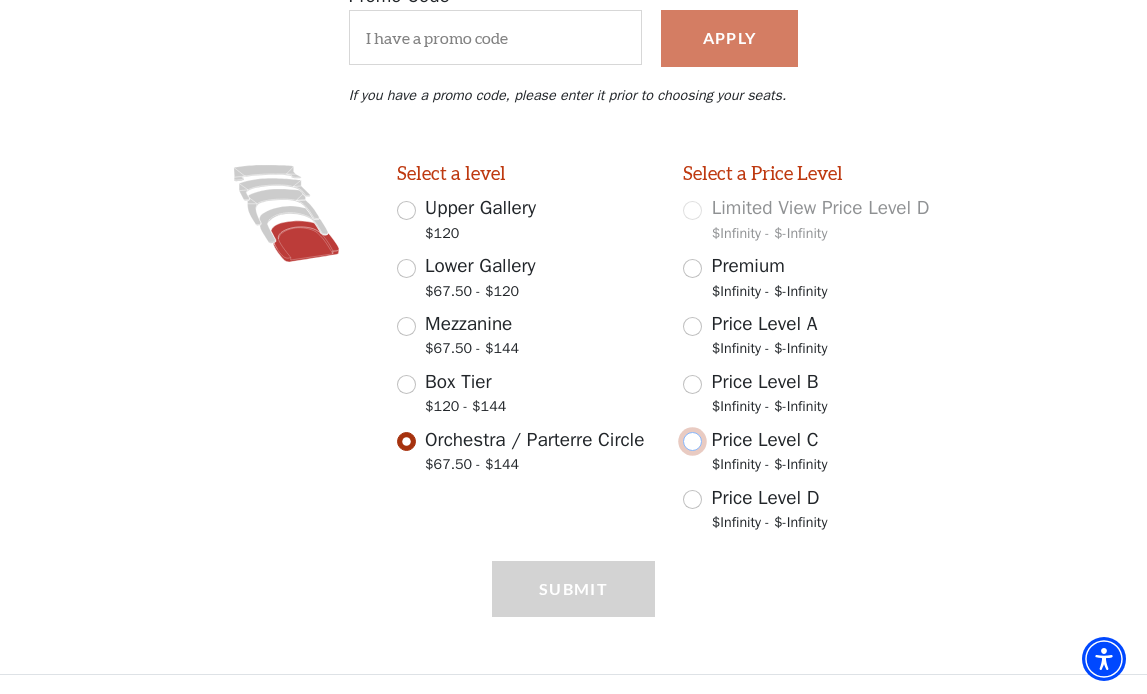 click on "Price Level C $Infinity - $-Infinity" at bounding box center (692, 441) 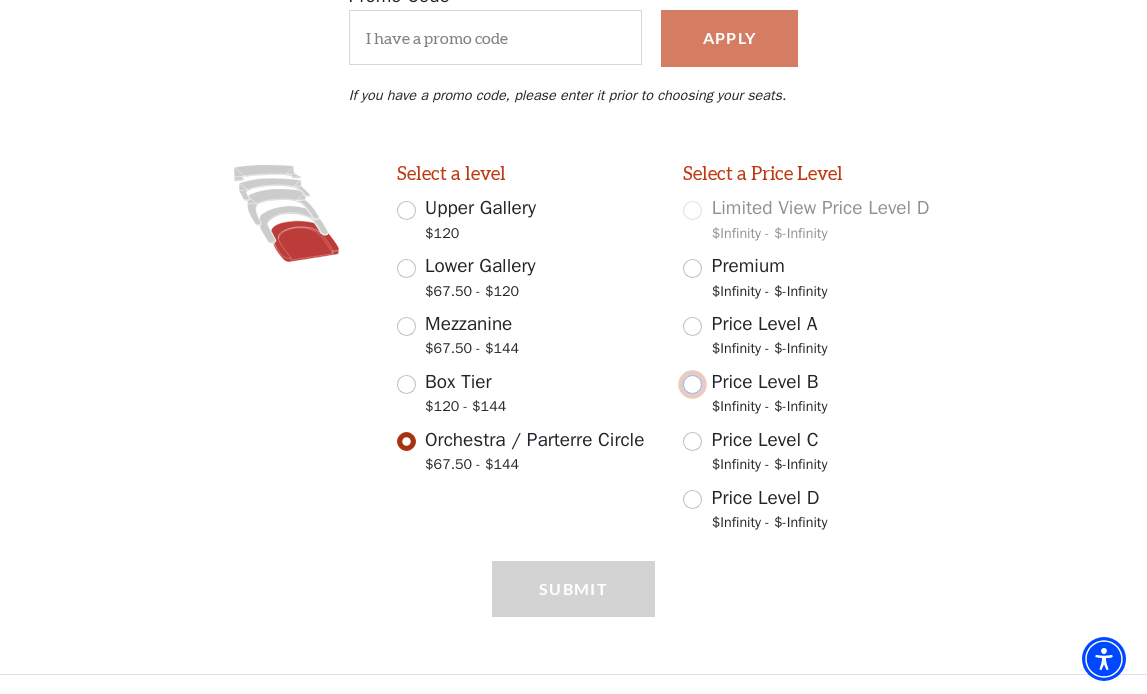 click on "Price Level B $Infinity - $-Infinity" at bounding box center (692, 384) 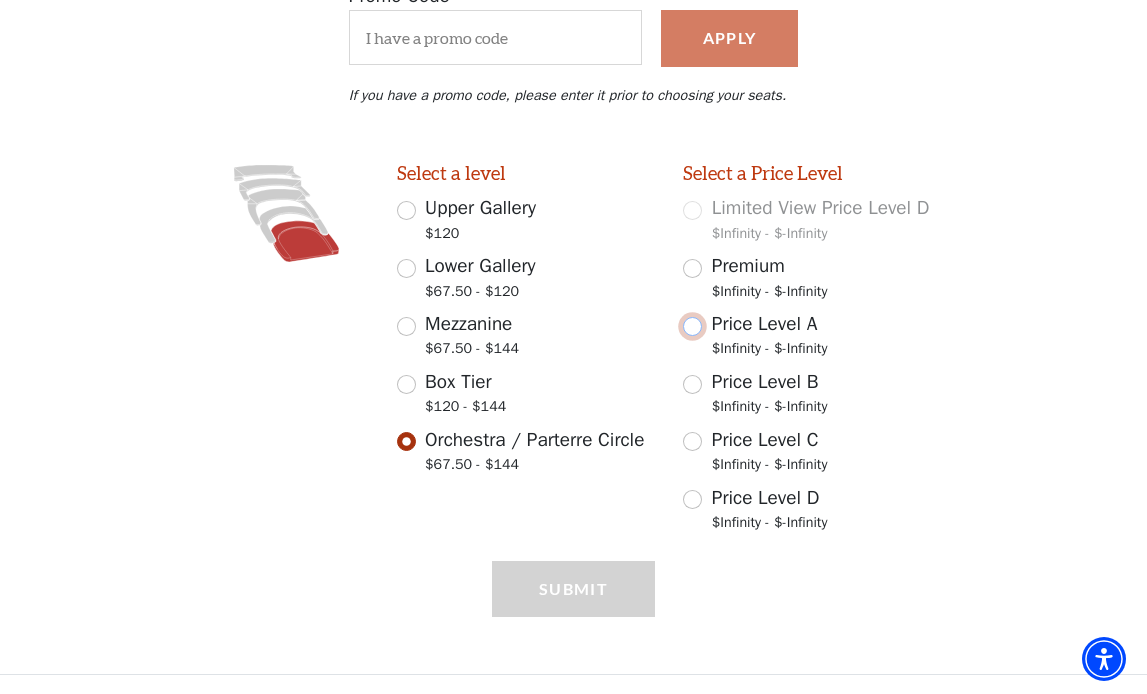 click on "Price Level A $Infinity - $-Infinity" at bounding box center [692, 326] 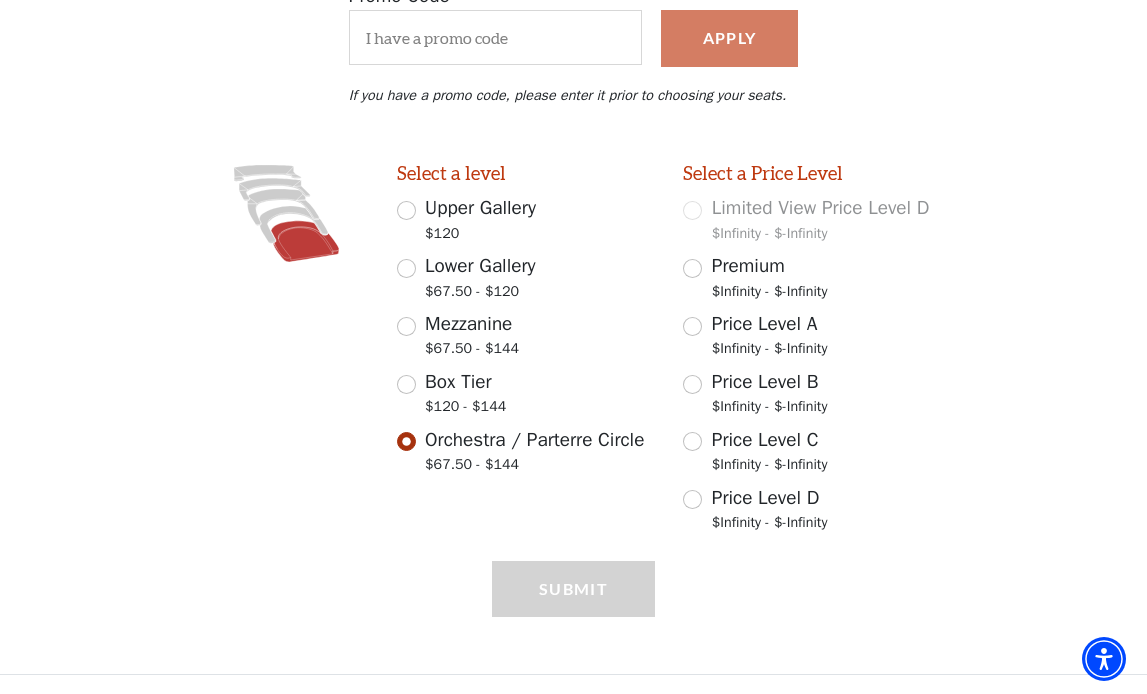 click on "Select a Price Level Limited View Price Level D $Infinity - $-Infinity Premium $Infinity - $-Infinity Price Level A $Infinity - $-Infinity Price Level B $Infinity - $-Infinity Price Level C $Infinity - $-Infinity Price Level D $Infinity - $-Infinity" at bounding box center [812, 352] 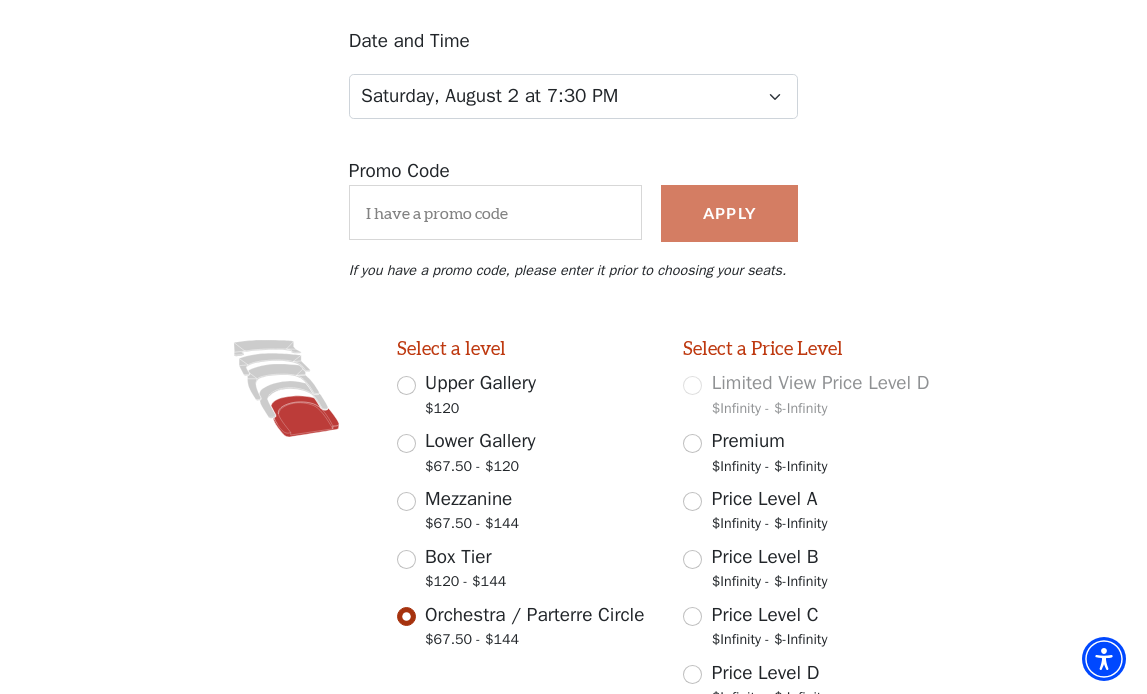 scroll, scrollTop: 0, scrollLeft: 0, axis: both 